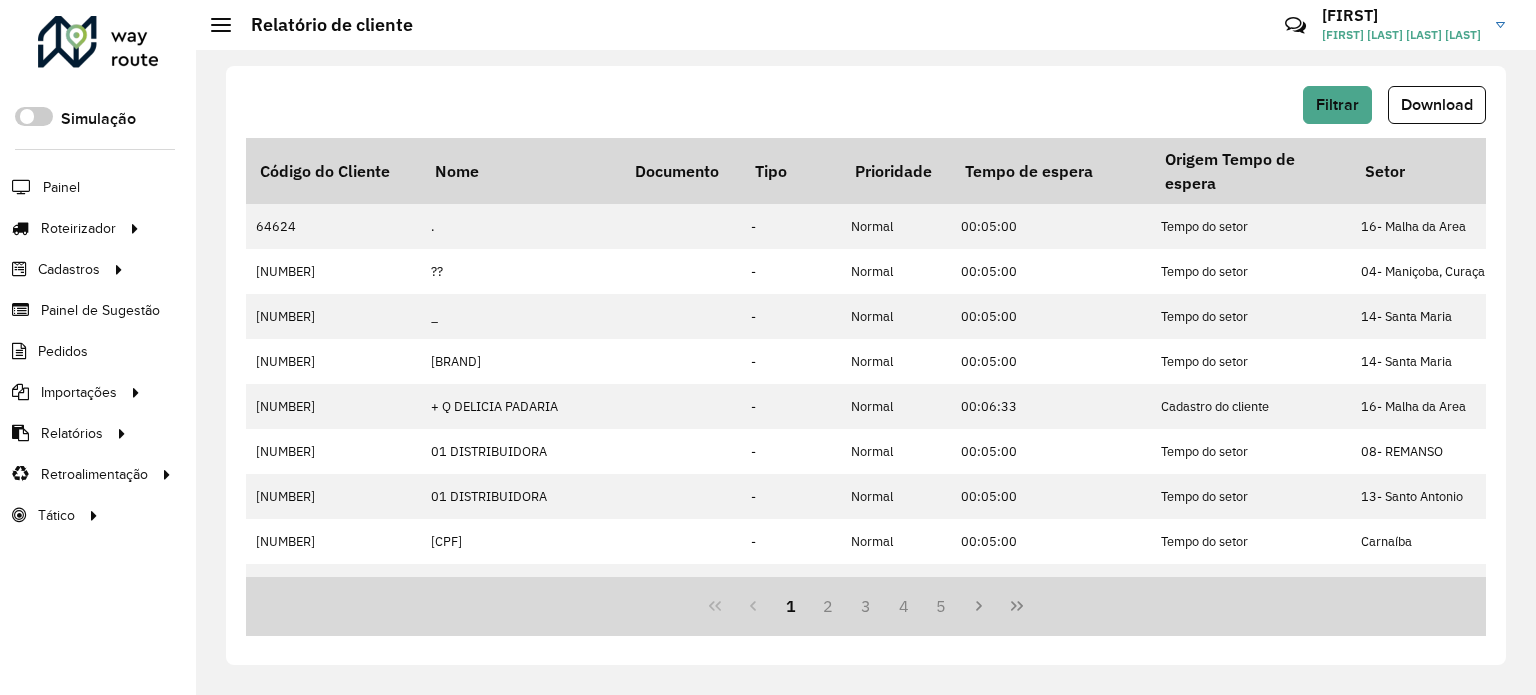 scroll, scrollTop: 0, scrollLeft: 0, axis: both 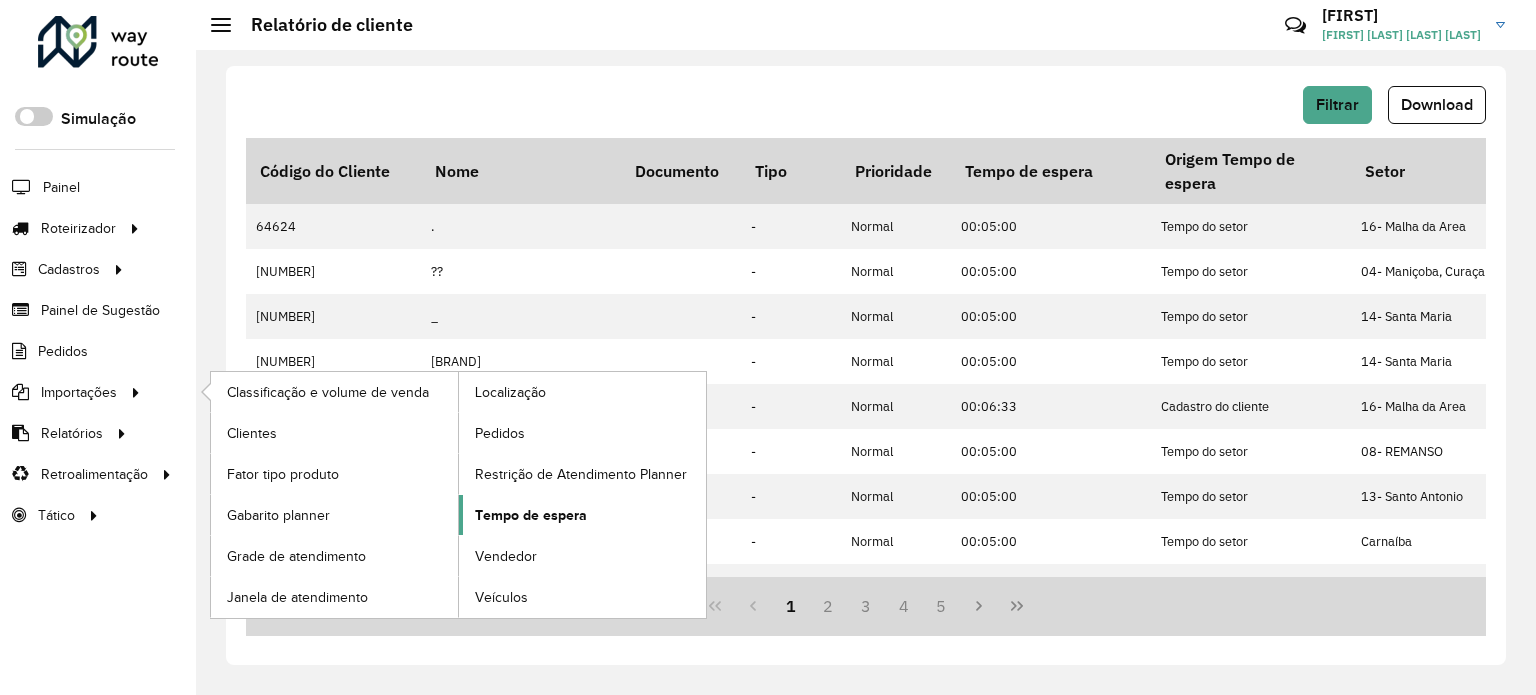 click on "Tempo de espera" 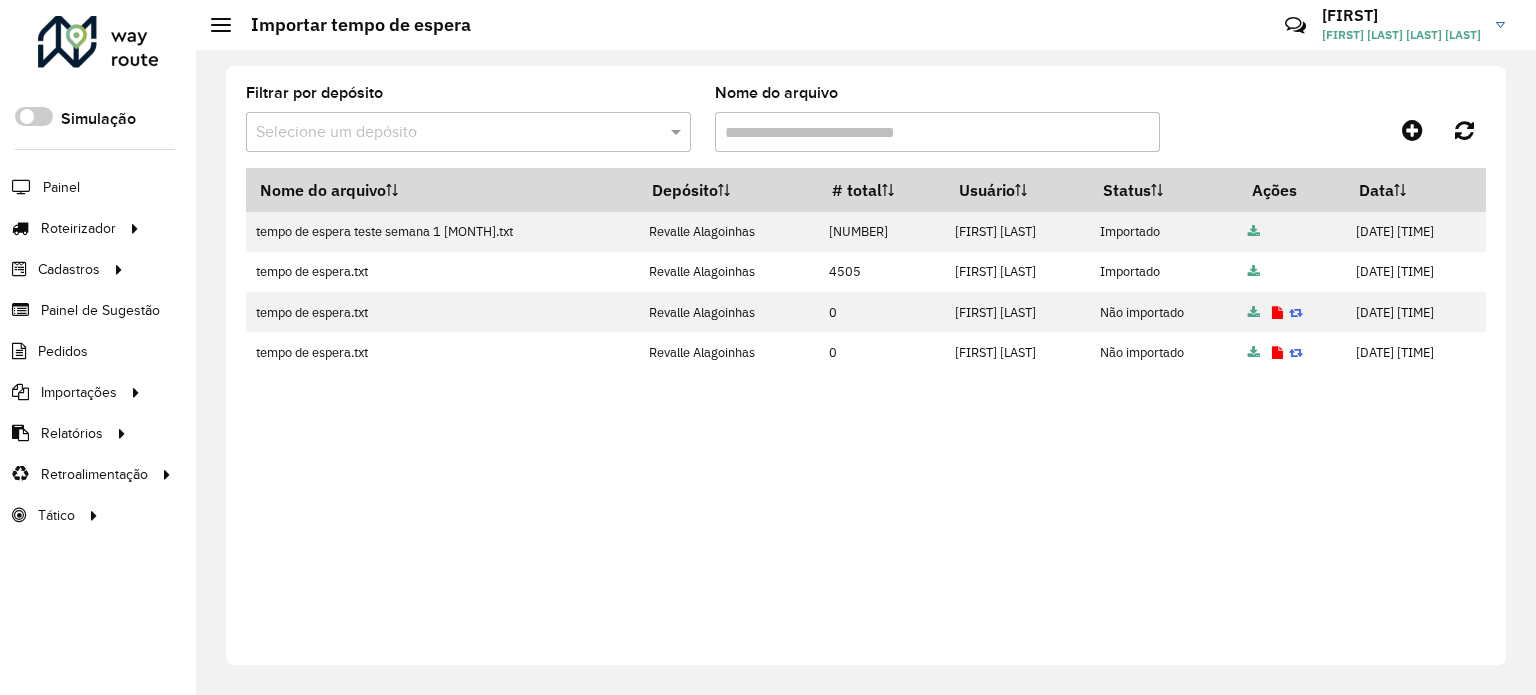 click at bounding box center (448, 133) 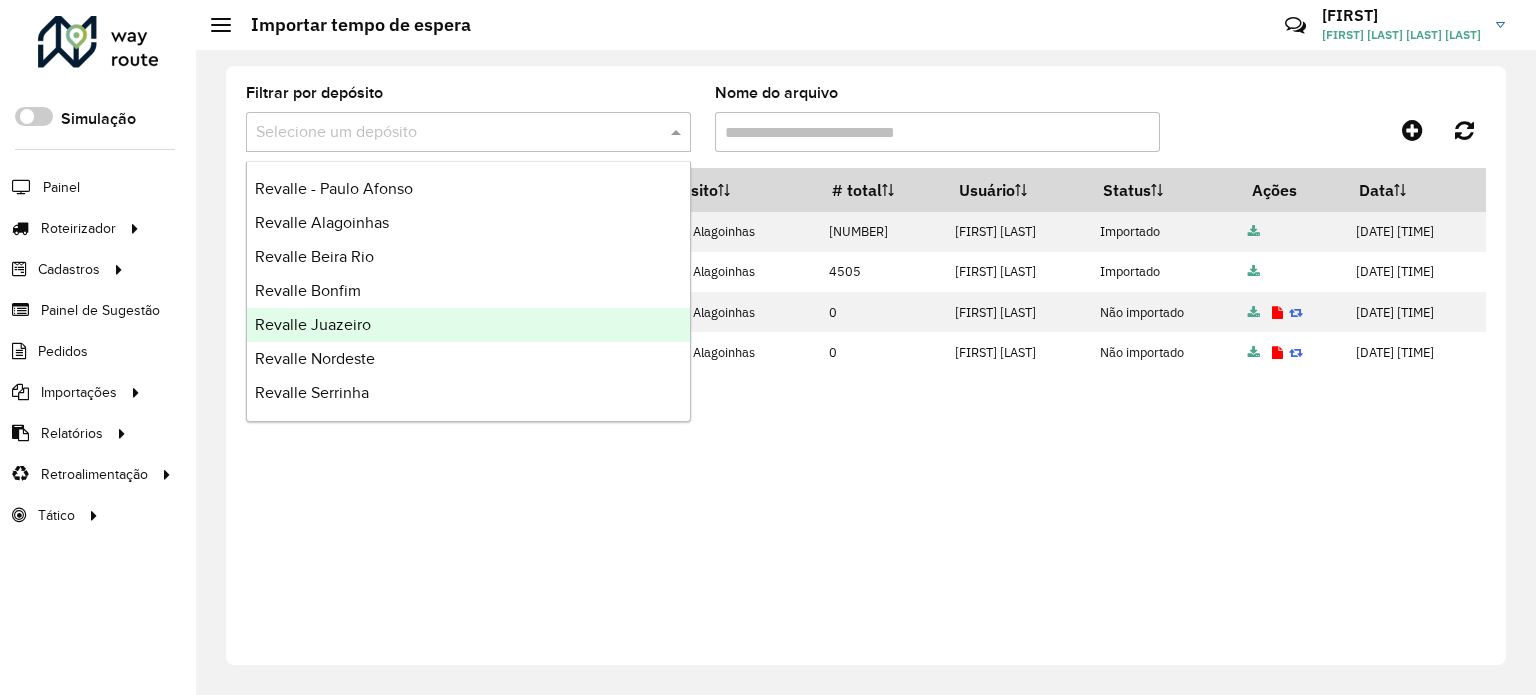 click on "Revalle Juazeiro" at bounding box center (313, 324) 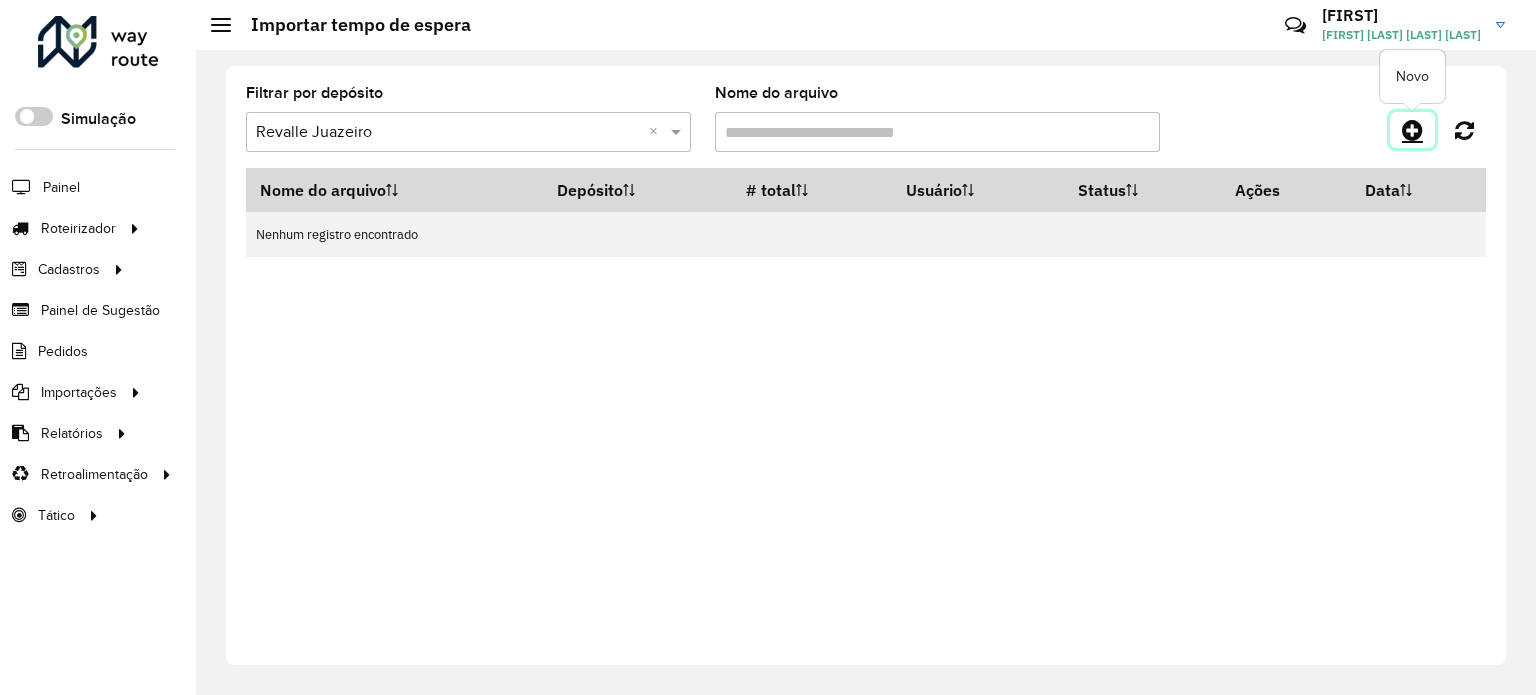 click 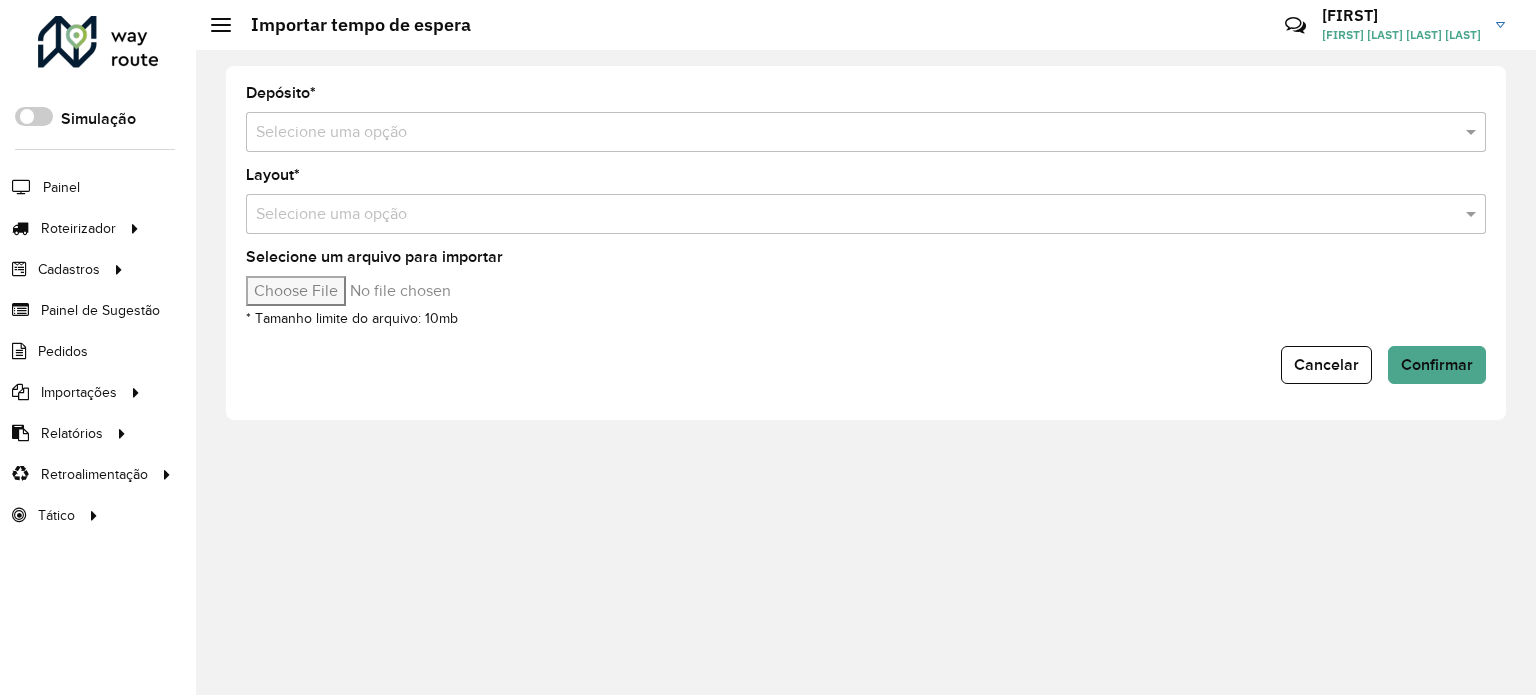 click at bounding box center [846, 133] 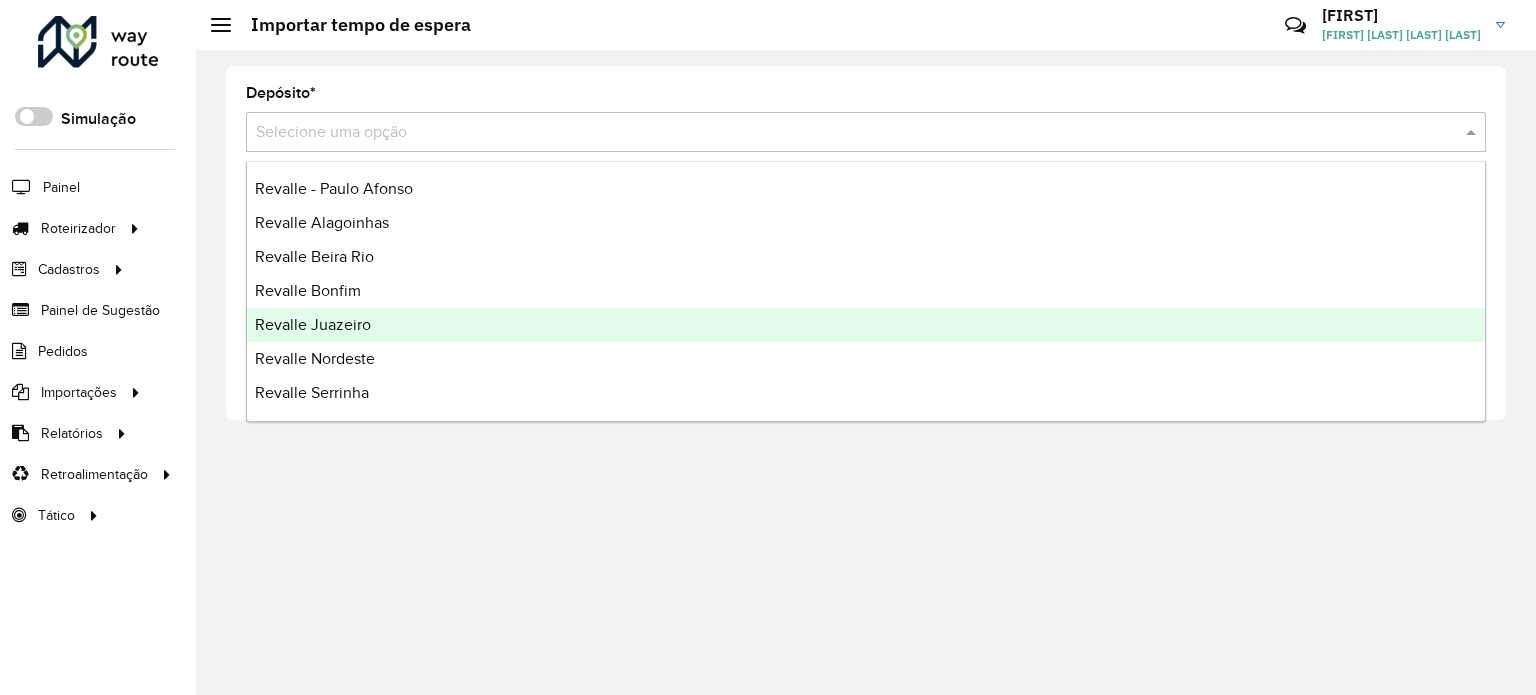 click on "Revalle Juazeiro" at bounding box center (313, 324) 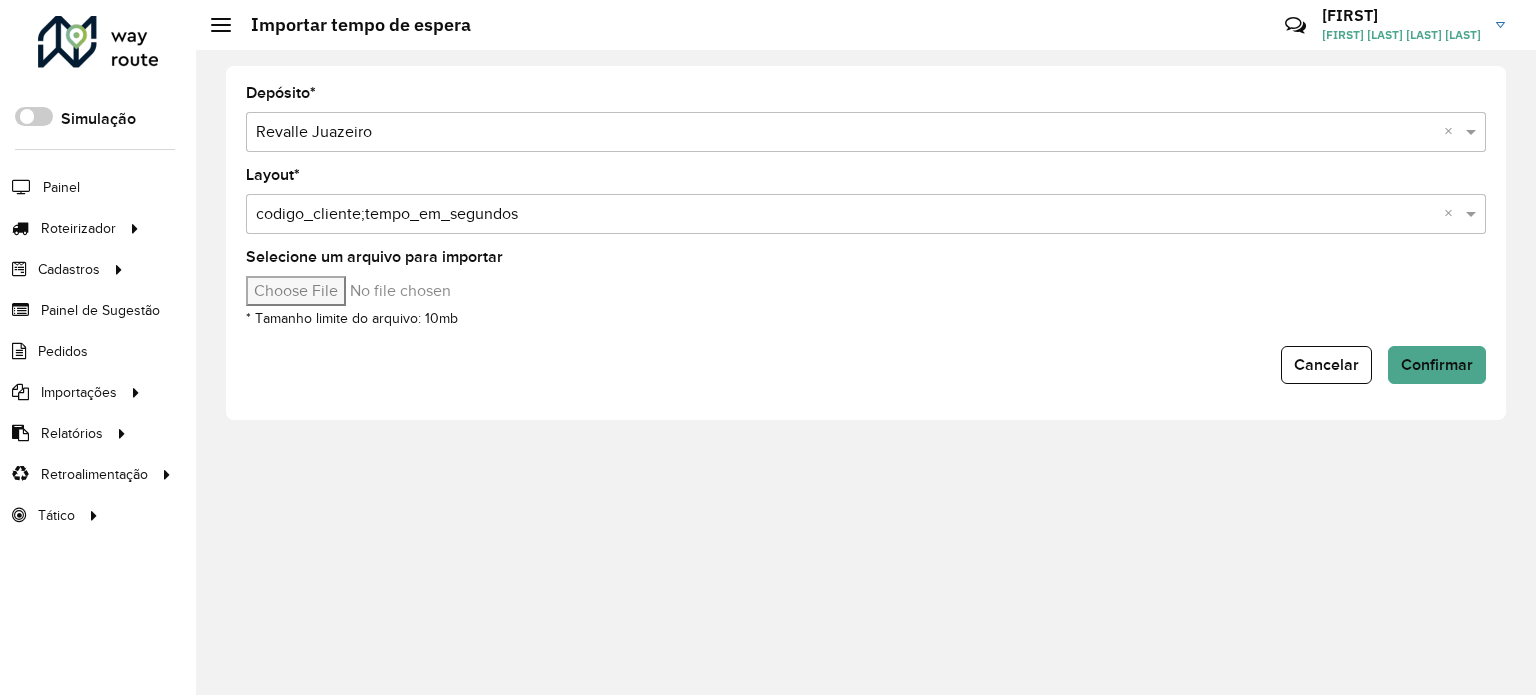 click on "Selecione um arquivo para importar" at bounding box center [416, 291] 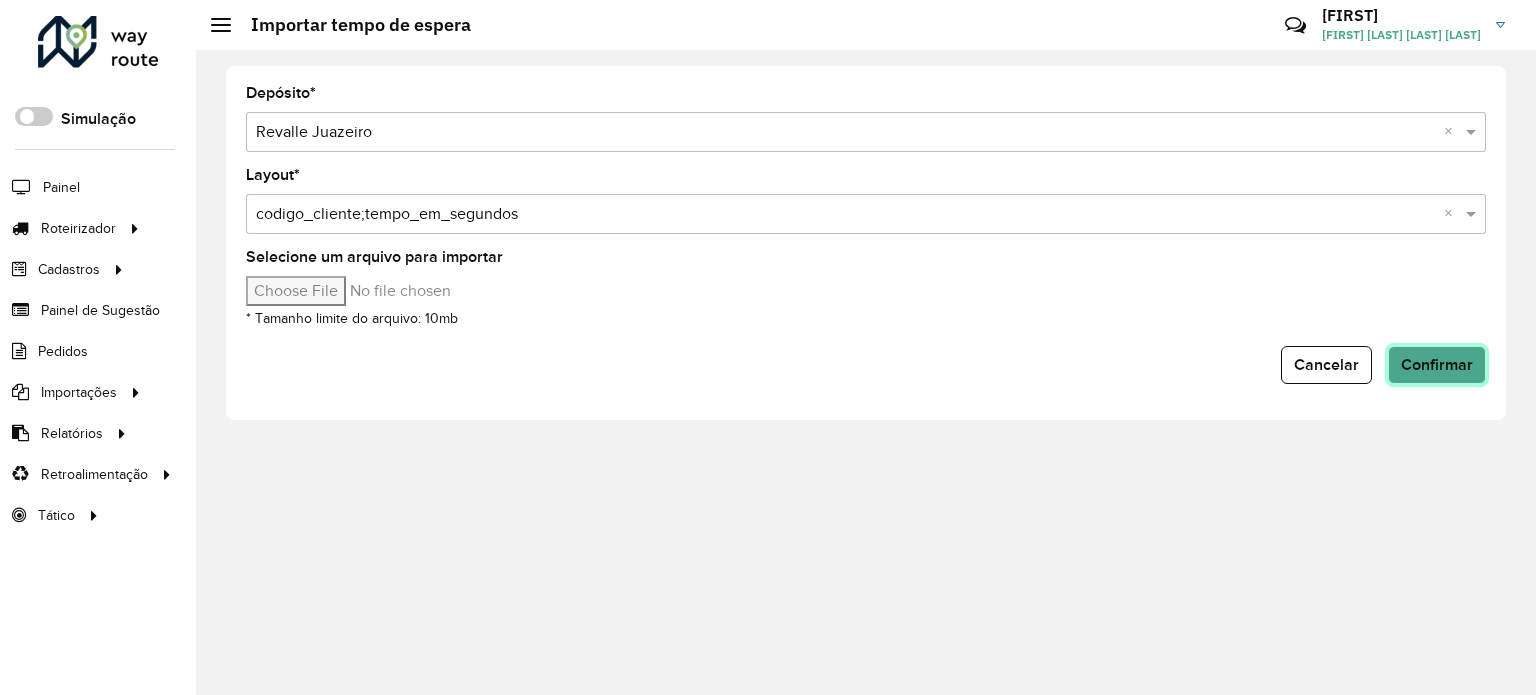click on "Confirmar" 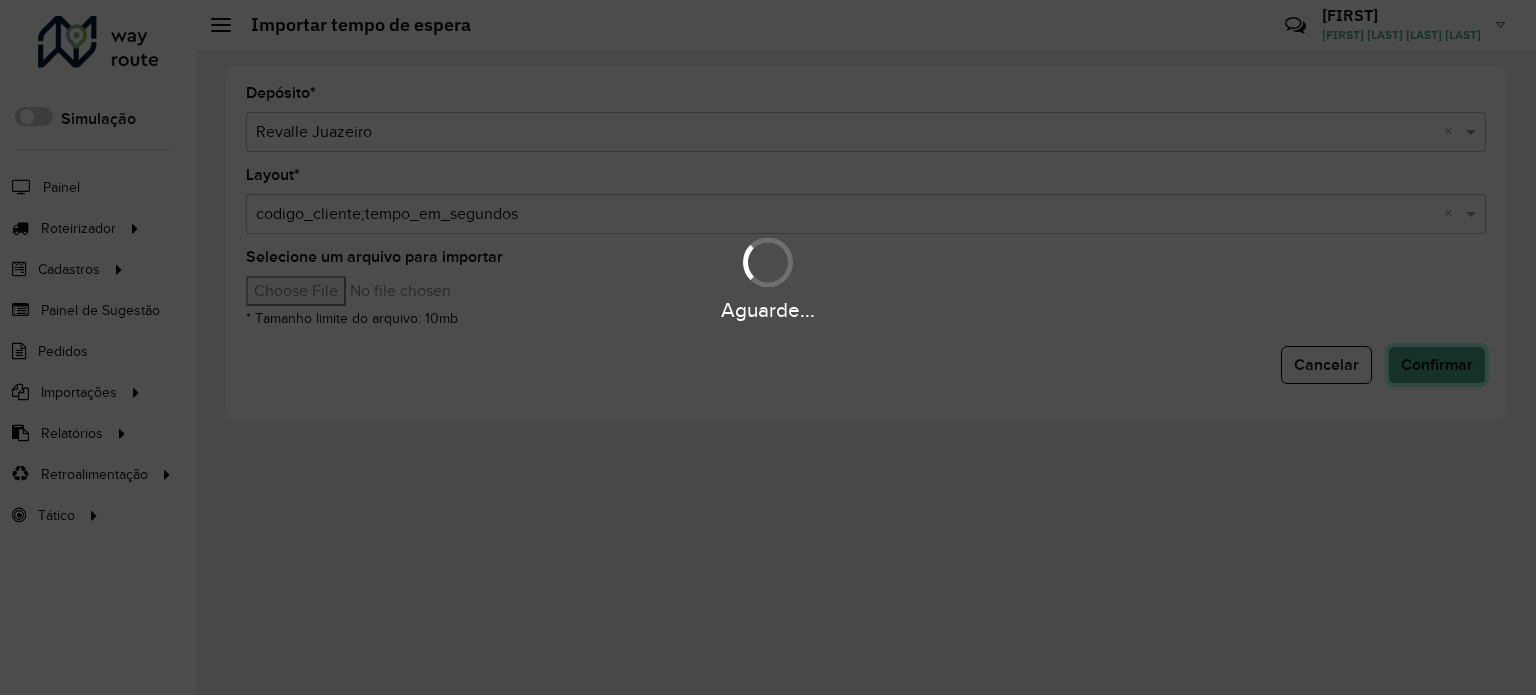type 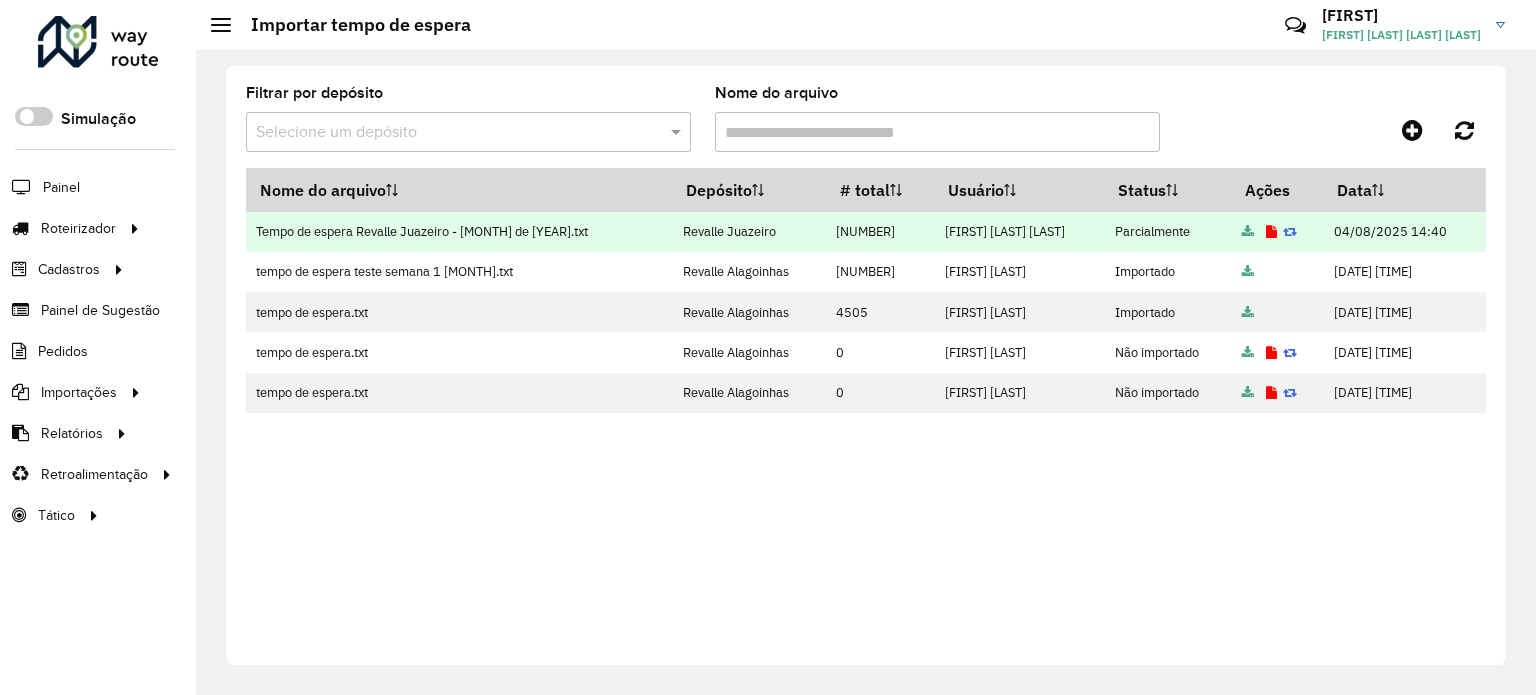click at bounding box center (1271, 232) 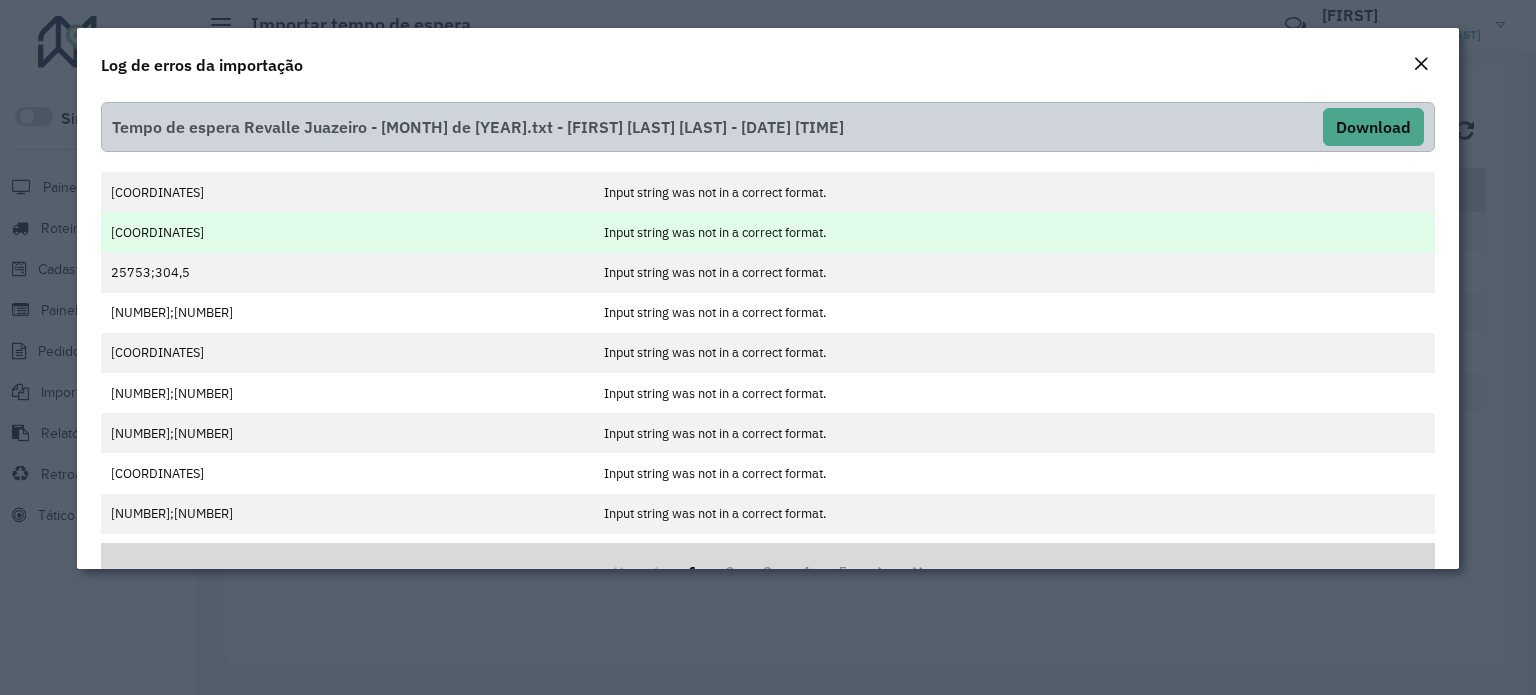 scroll, scrollTop: 468, scrollLeft: 0, axis: vertical 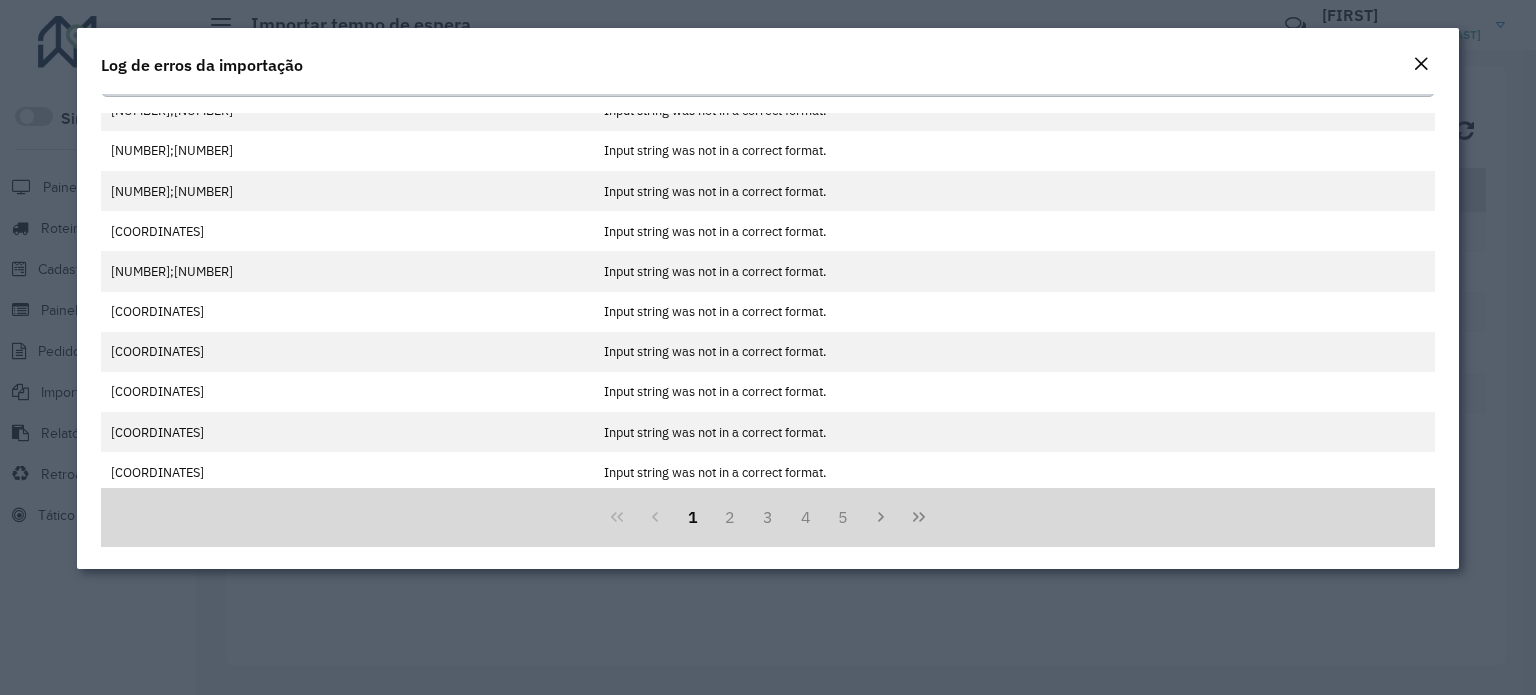click 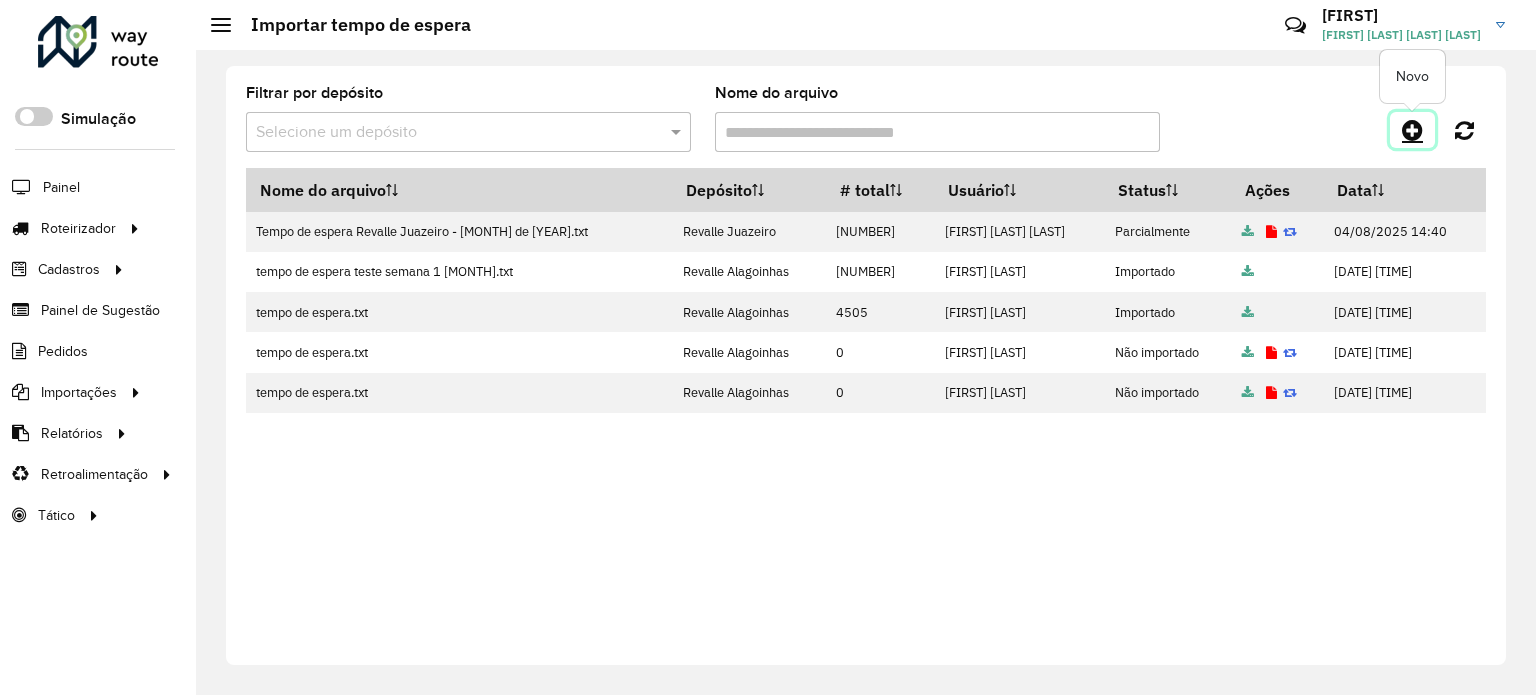 click 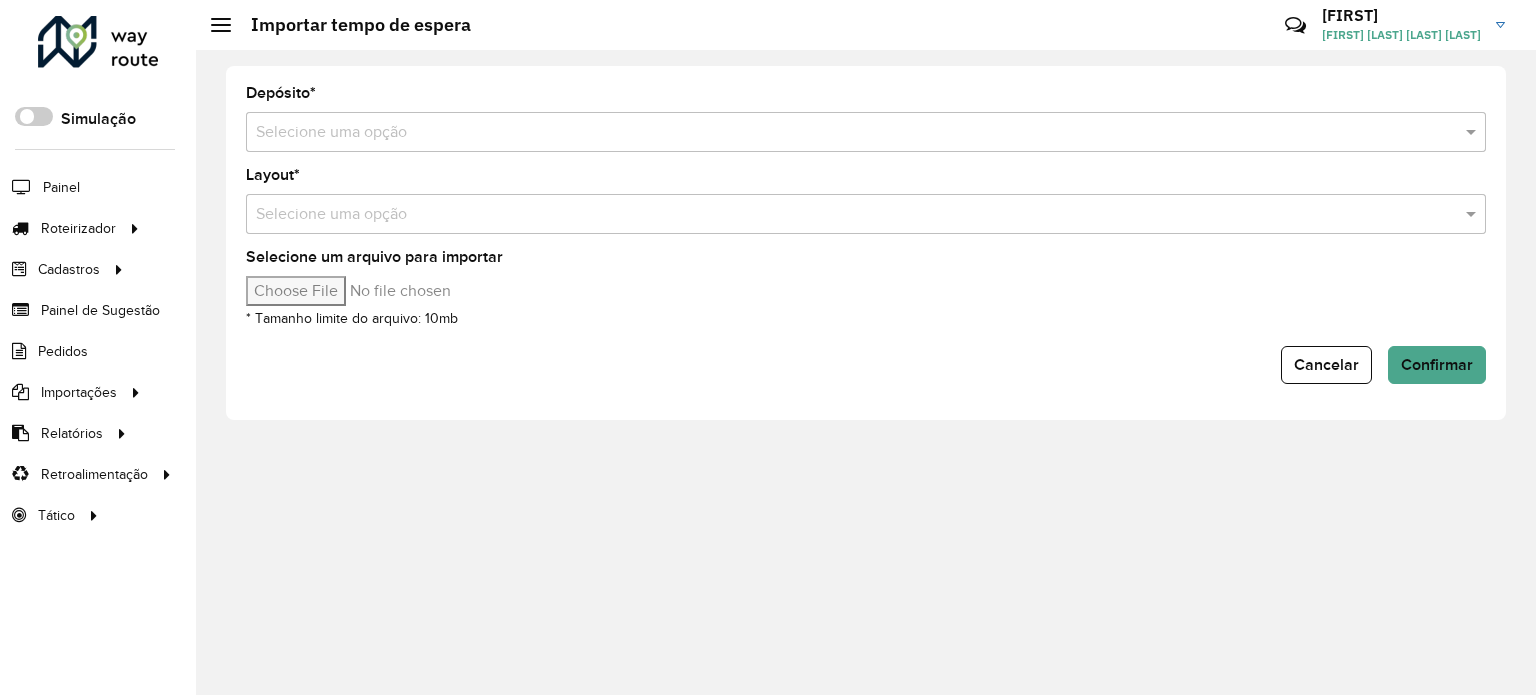 click at bounding box center [846, 133] 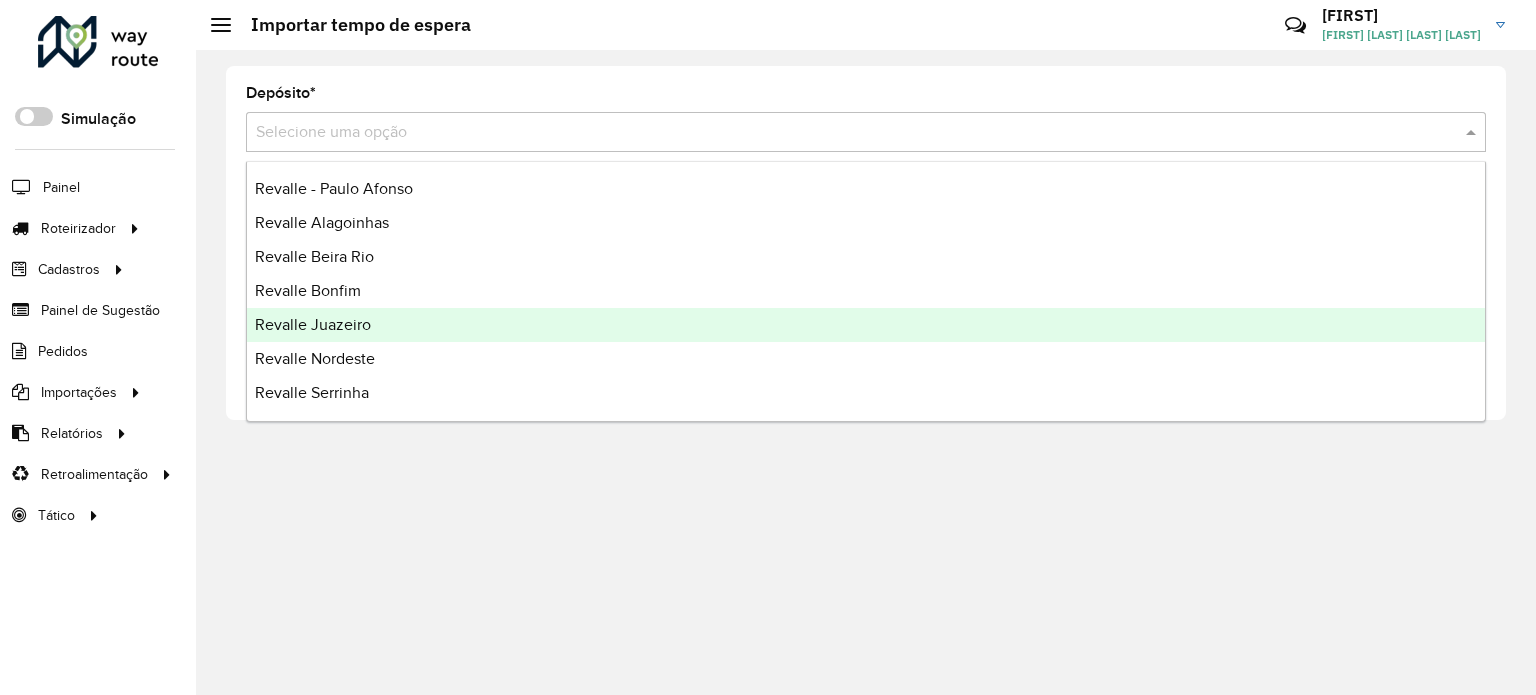 click on "Revalle Juazeiro" at bounding box center (313, 324) 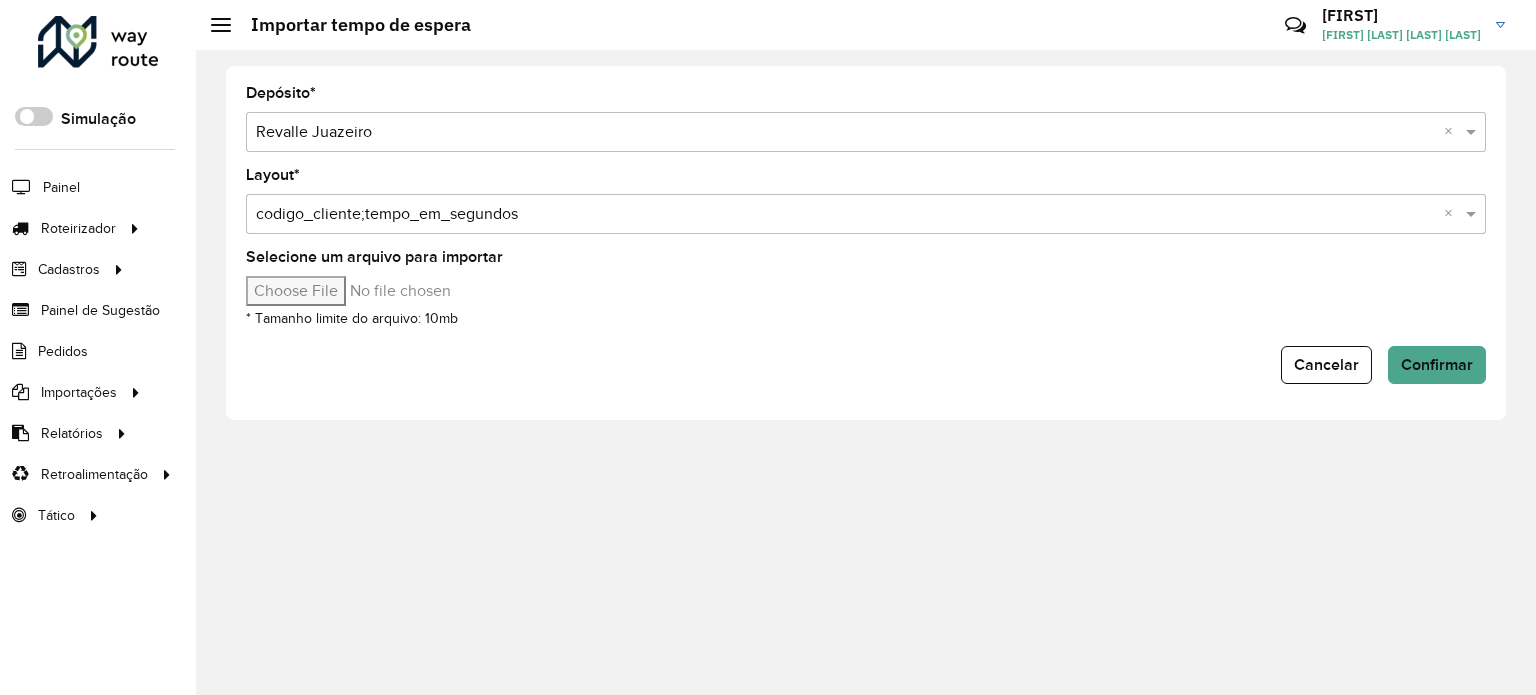 click on "Selecione um arquivo para importar" at bounding box center (416, 291) 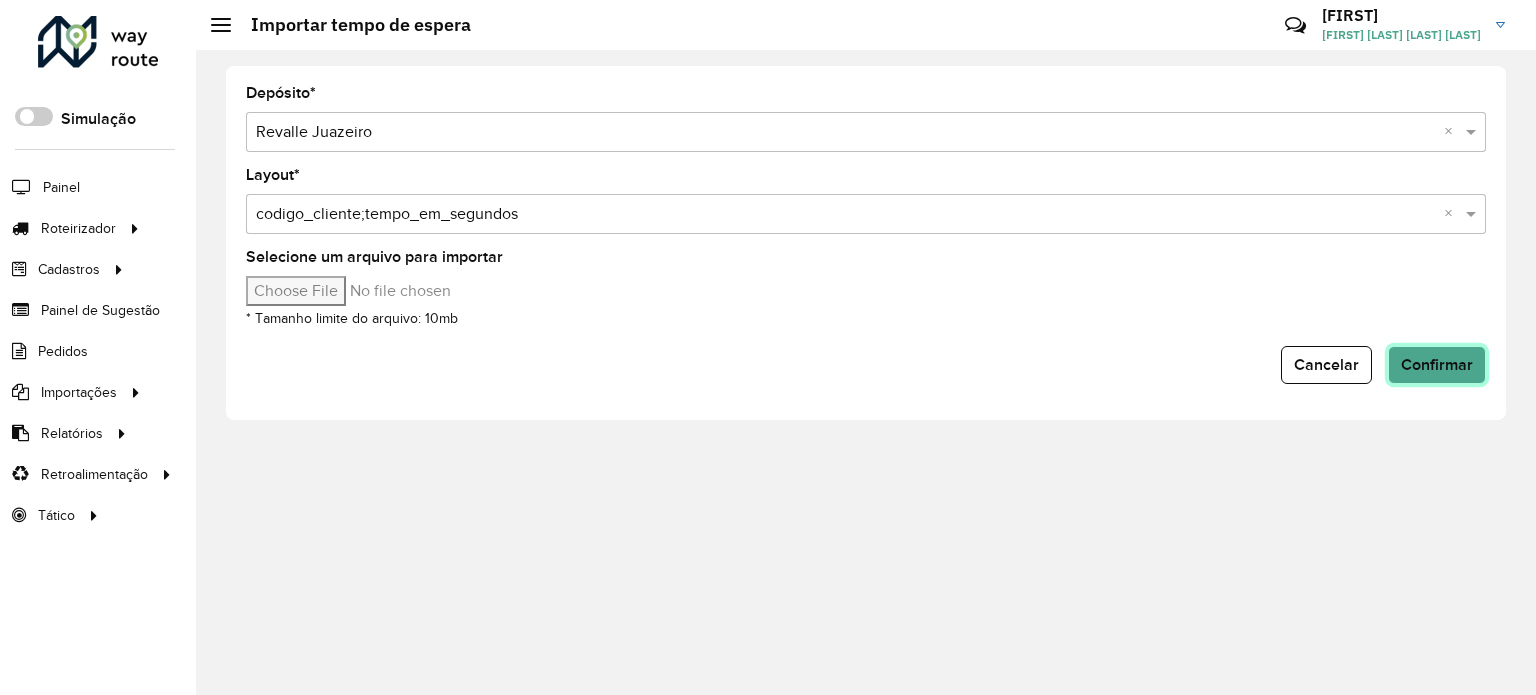 click on "Confirmar" 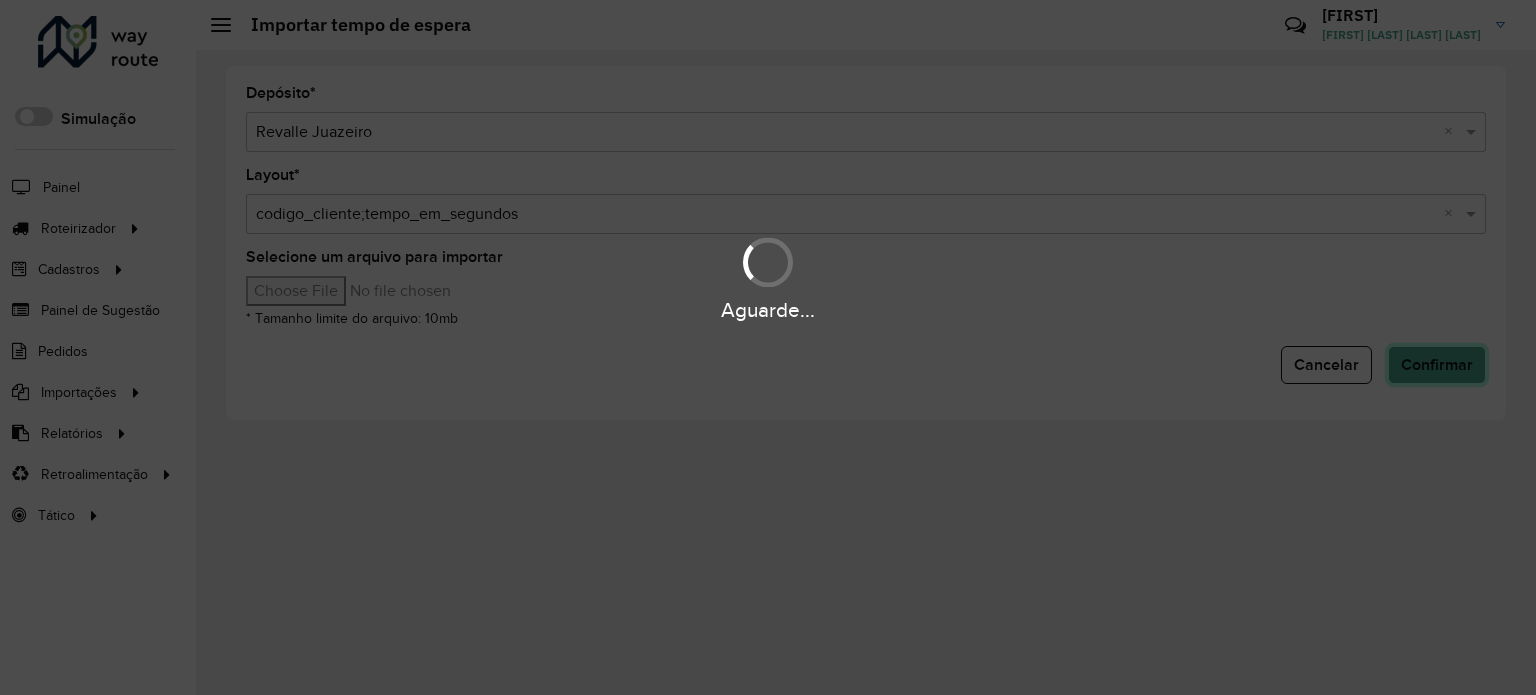 type 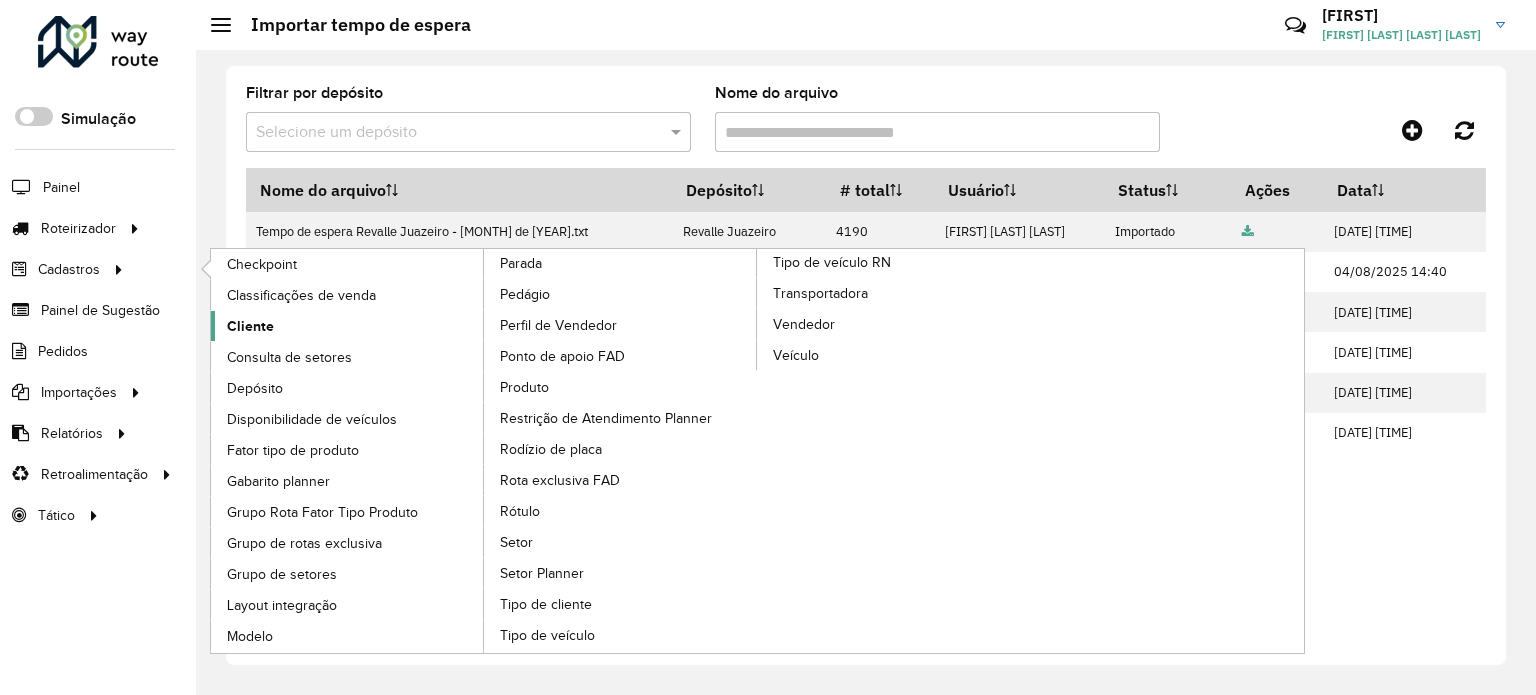 click on "Cliente" 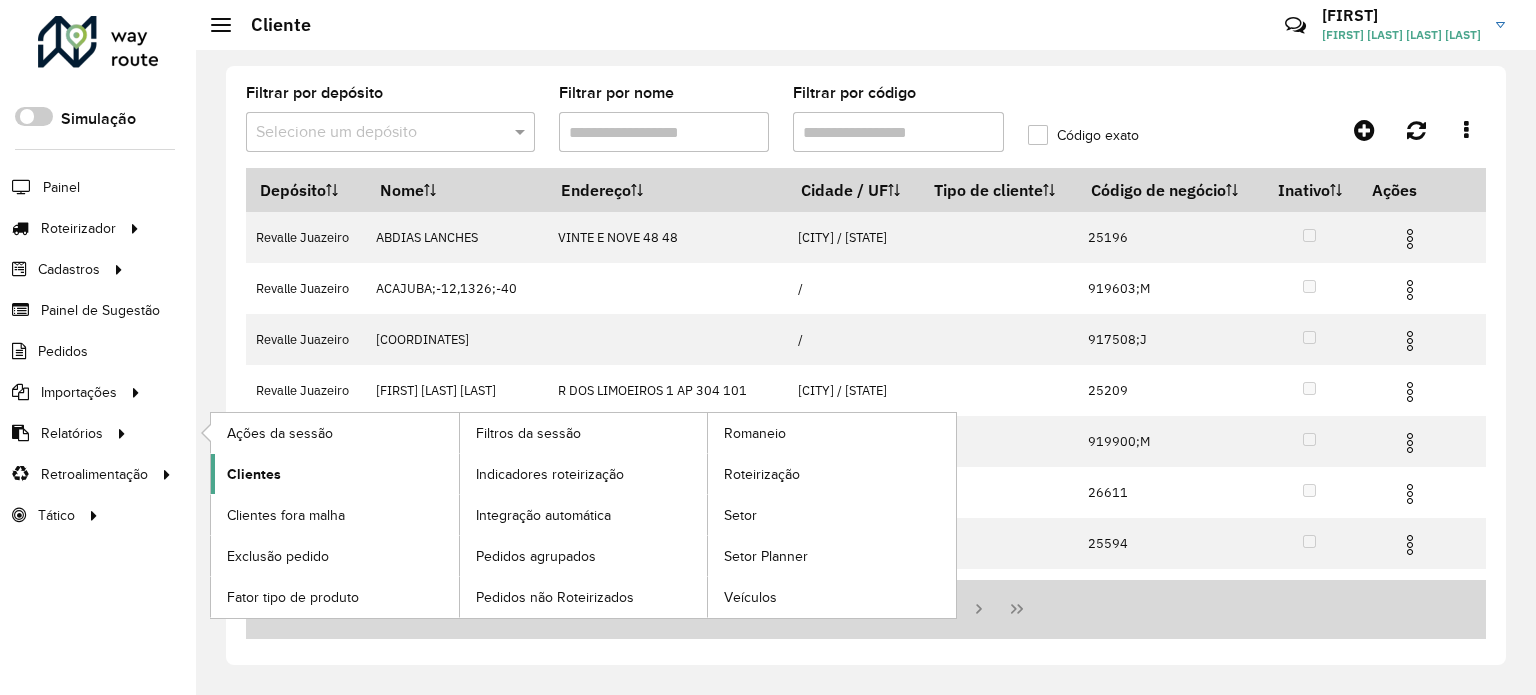 click on "Clientes" 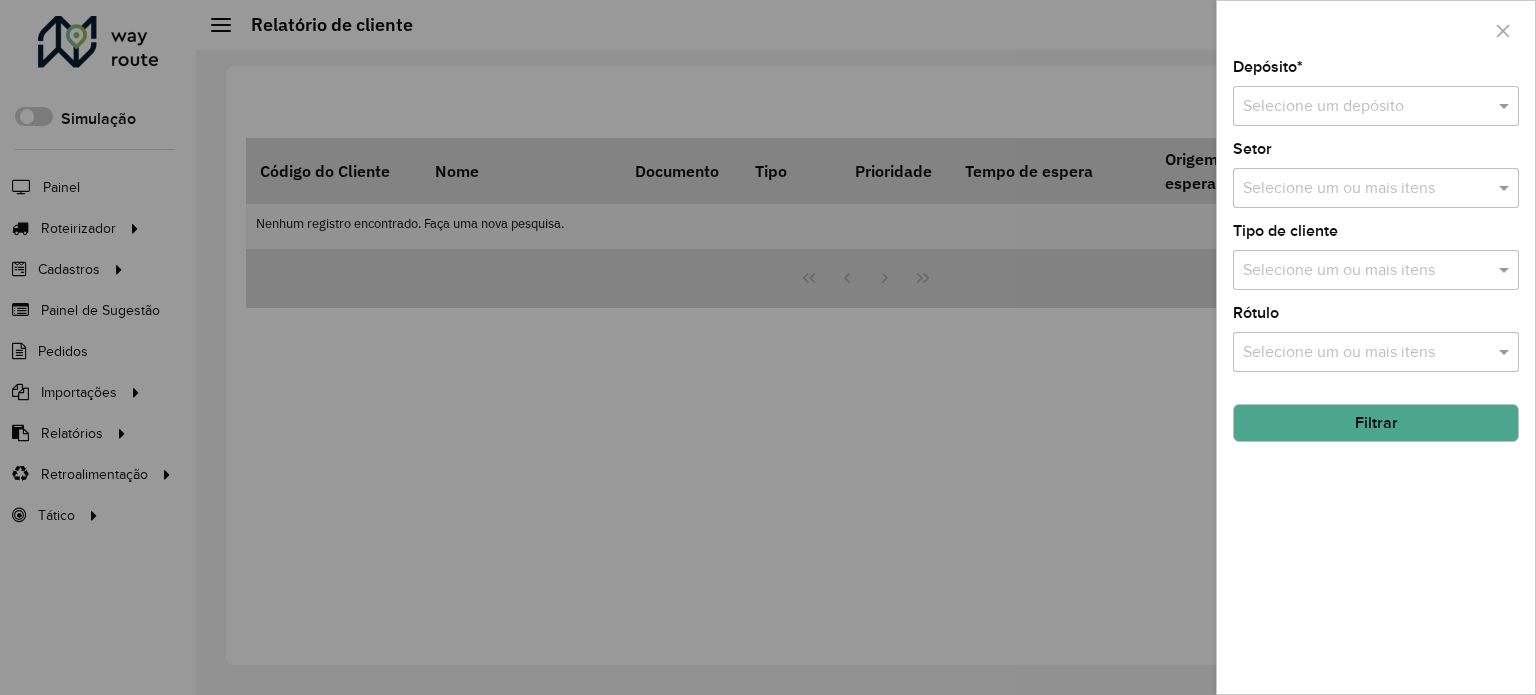 click at bounding box center (1356, 107) 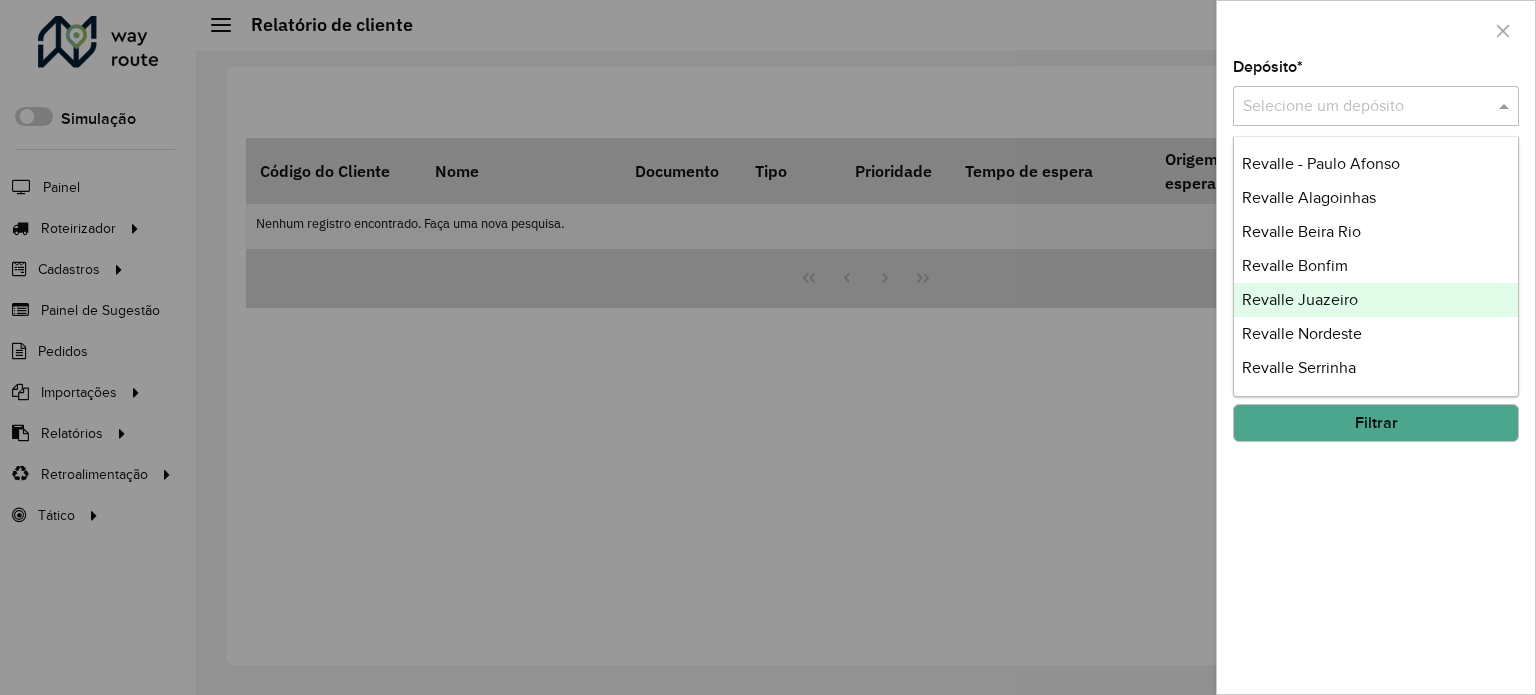 click on "Revalle Juazeiro" at bounding box center (1300, 299) 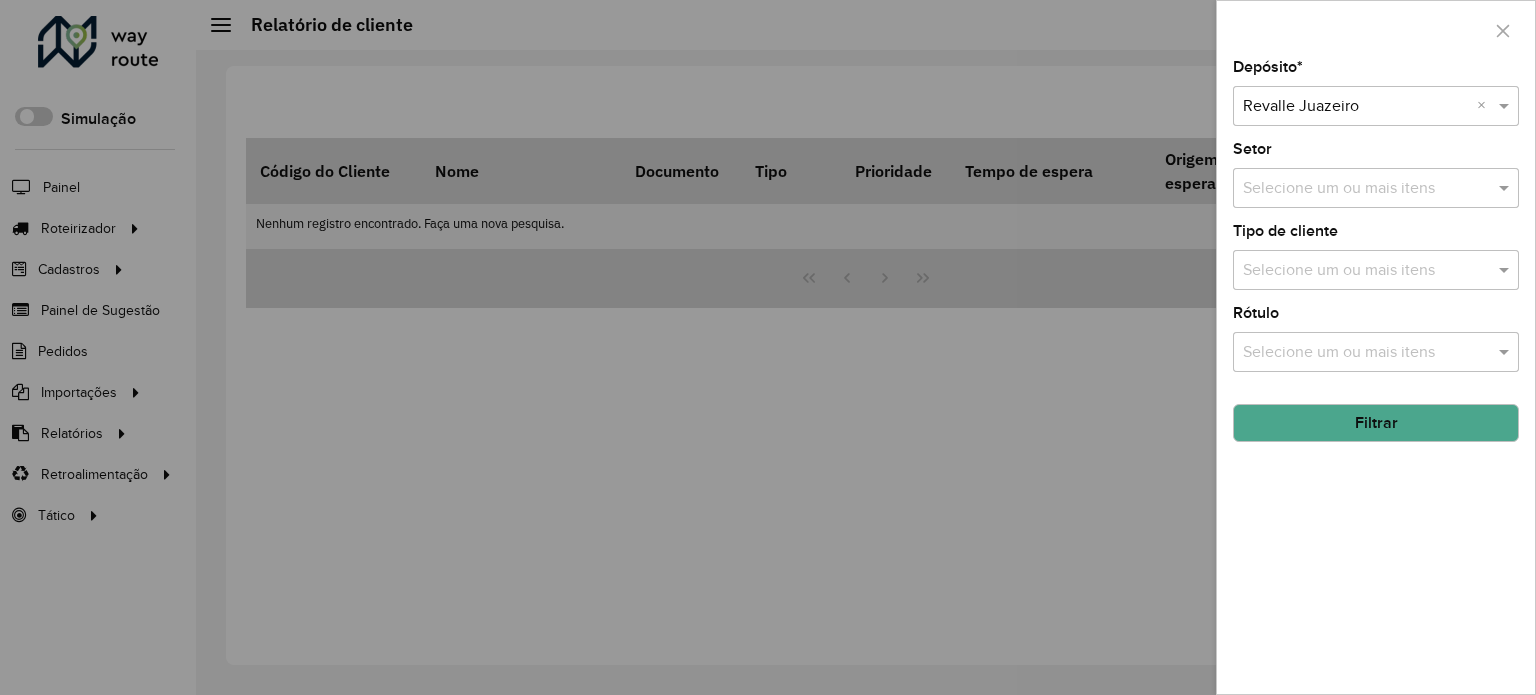 click on "Filtrar" 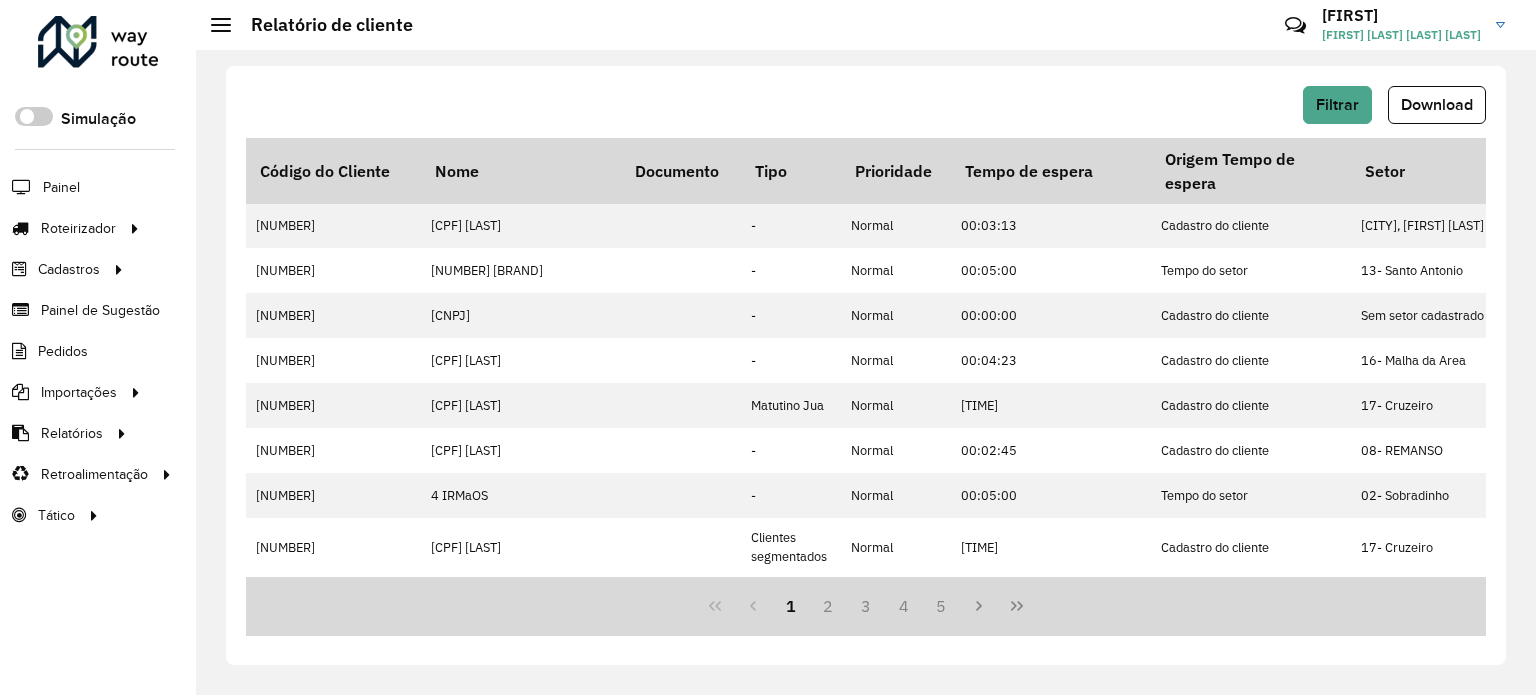 scroll, scrollTop: 0, scrollLeft: 0, axis: both 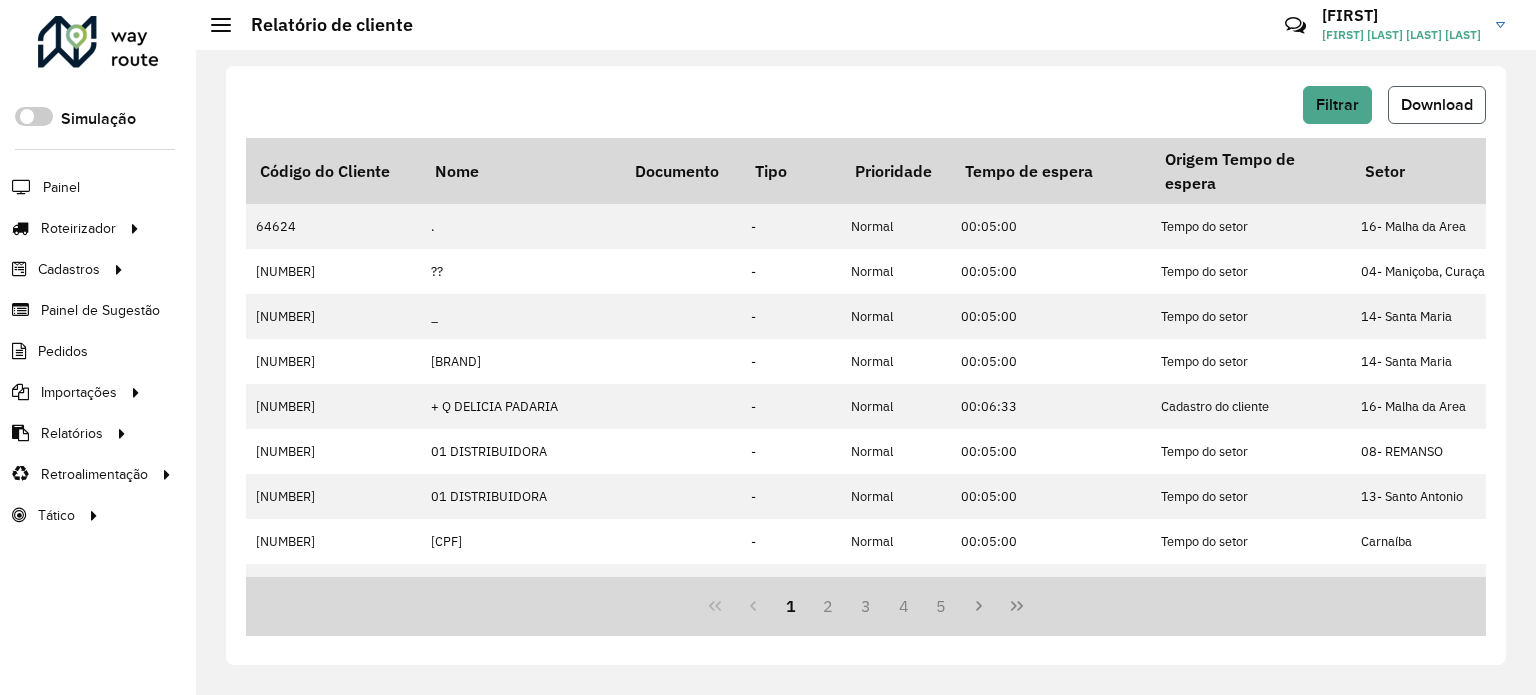 click on "Download" 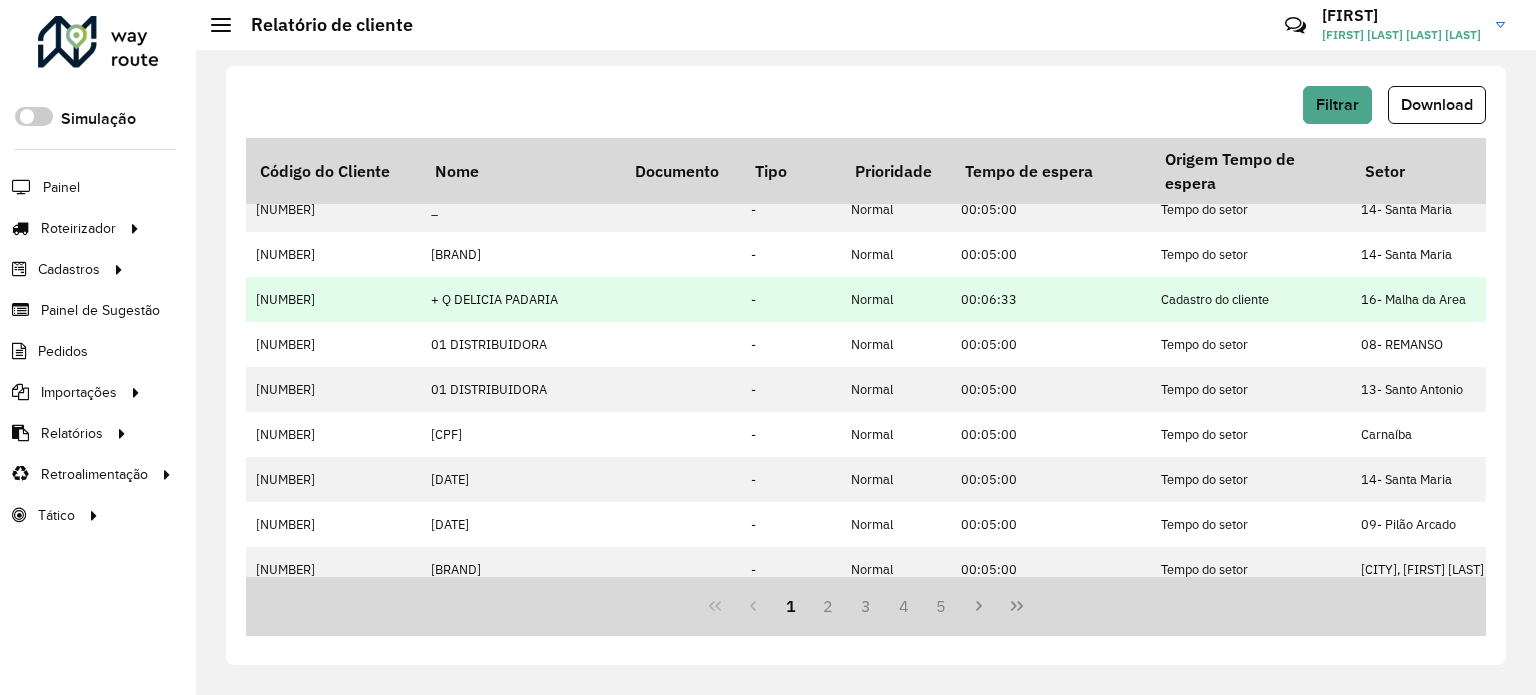 scroll, scrollTop: 0, scrollLeft: 0, axis: both 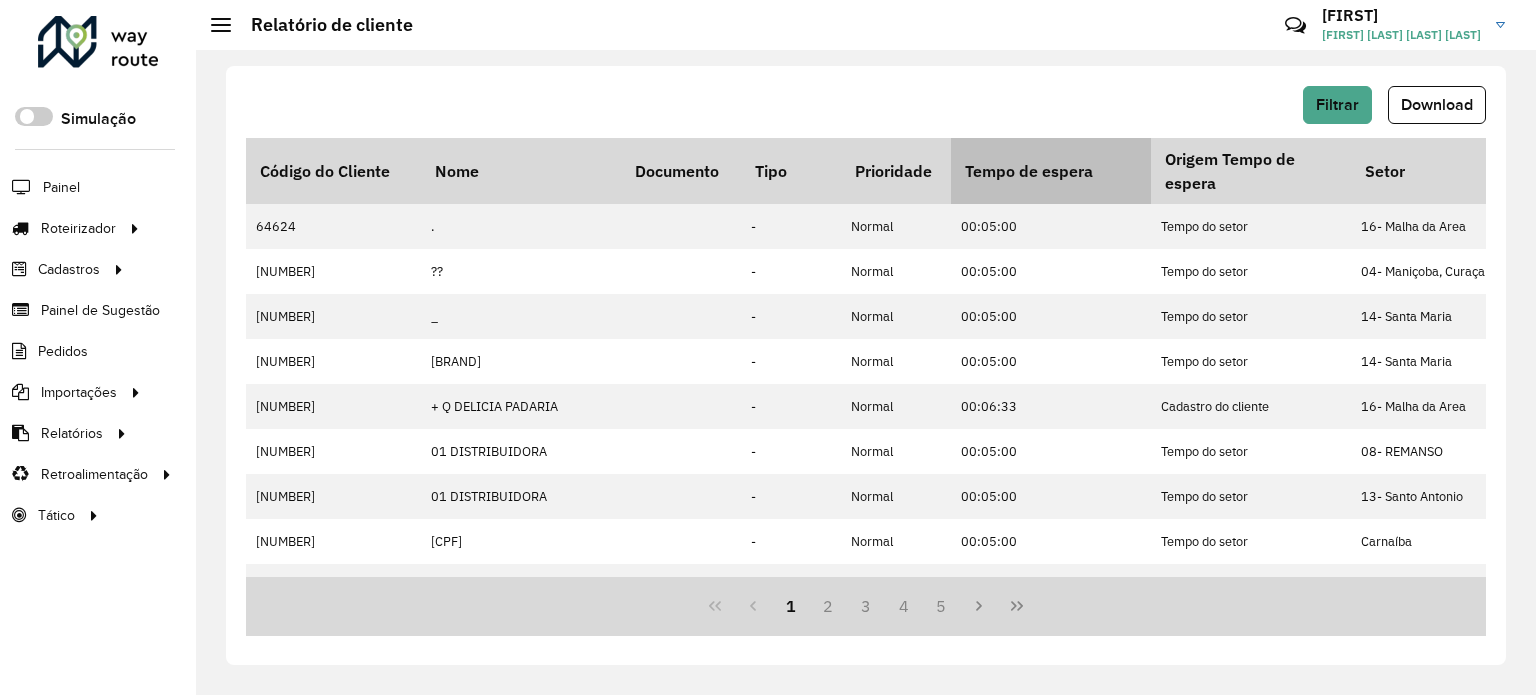 click on "Tempo de espera" at bounding box center (1051, 171) 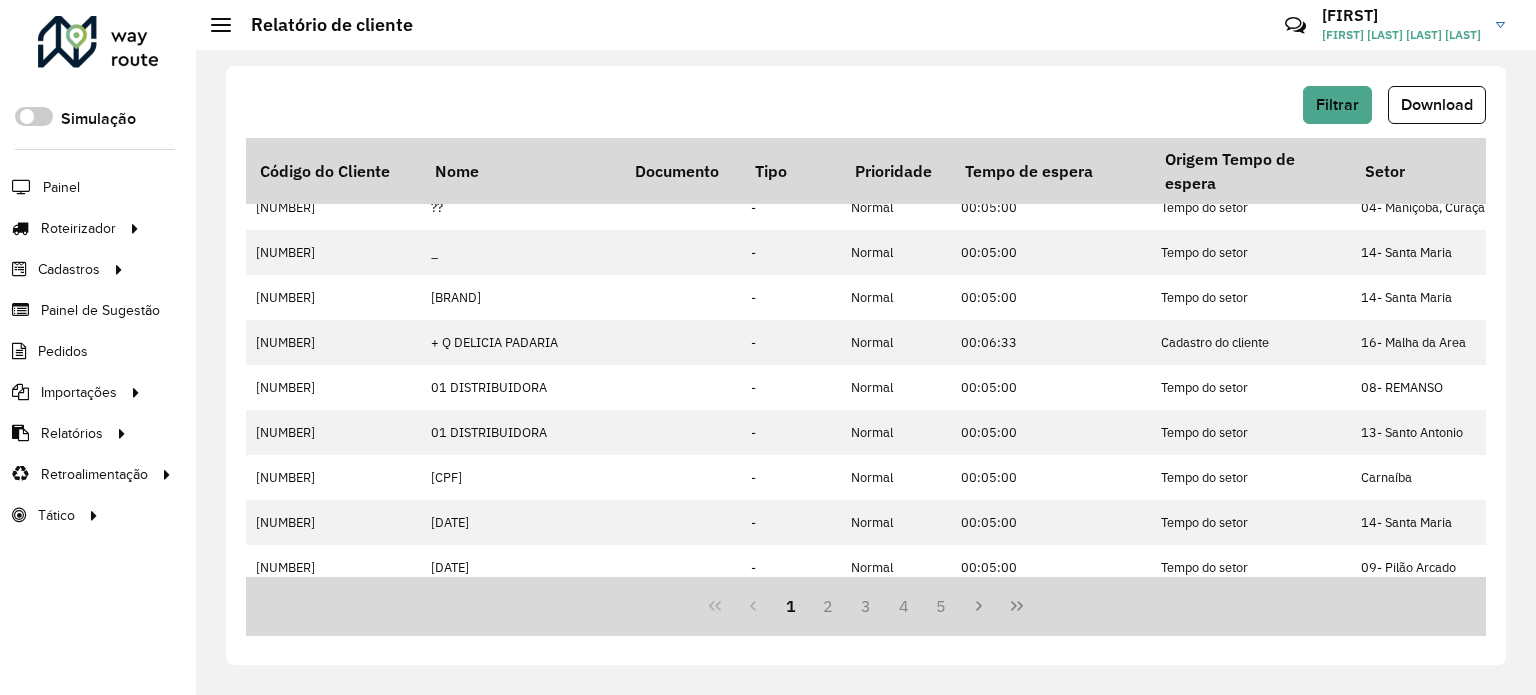 scroll, scrollTop: 100, scrollLeft: 0, axis: vertical 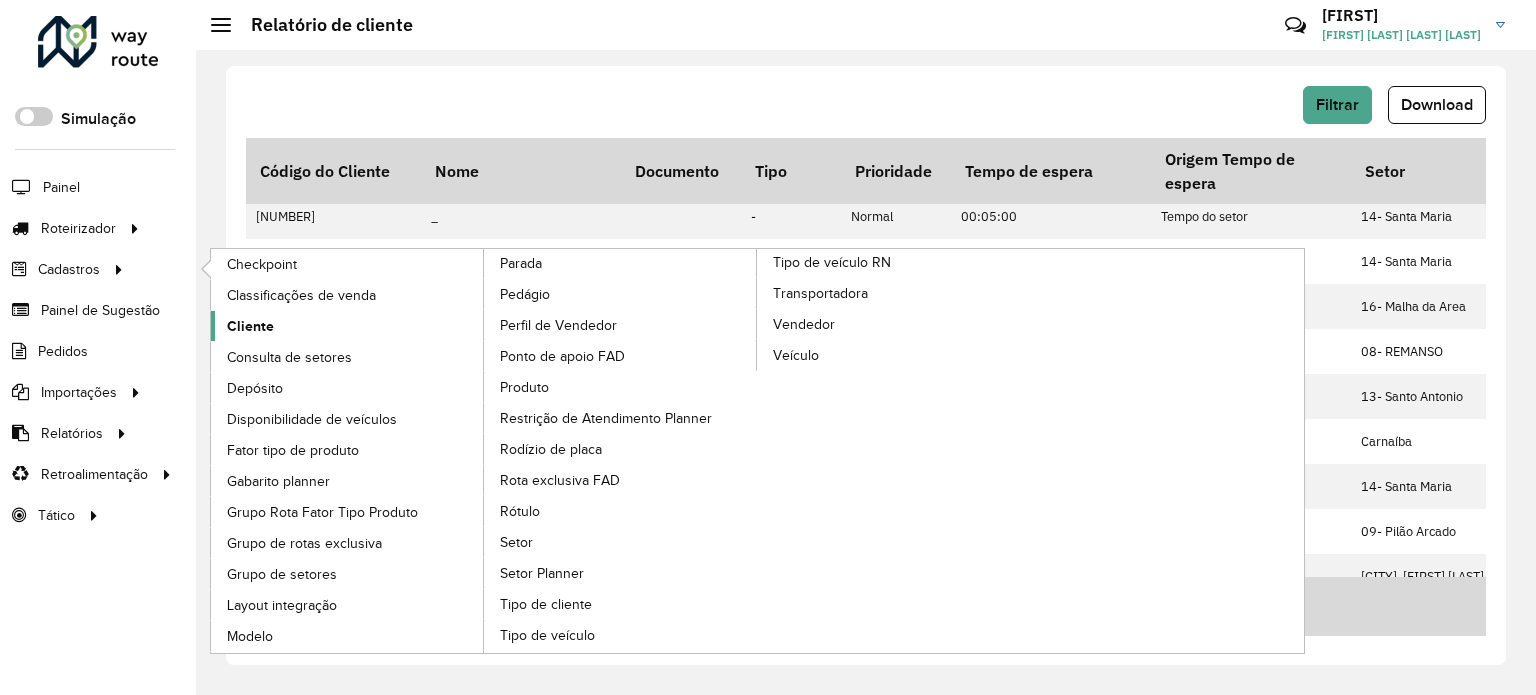 click on "Cliente" 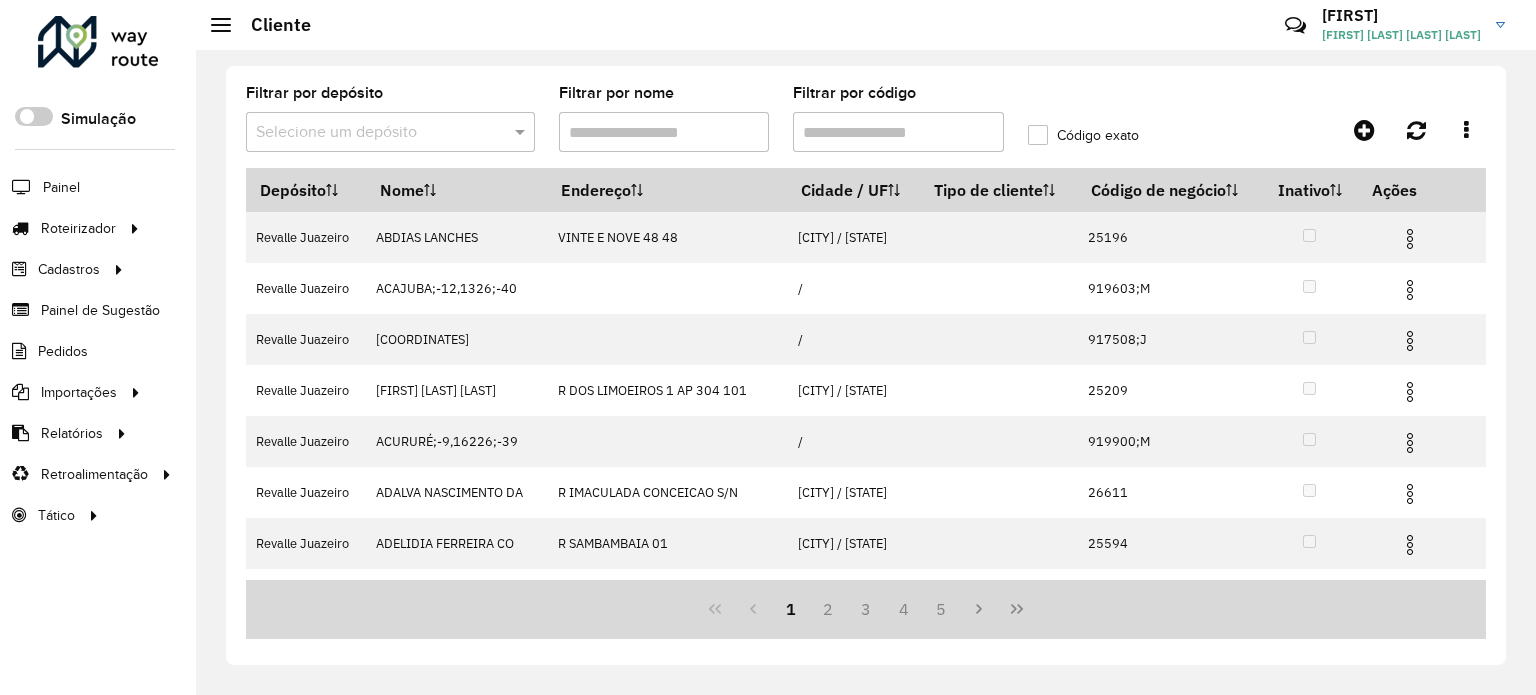 click on "Filtrar por código" at bounding box center (898, 132) 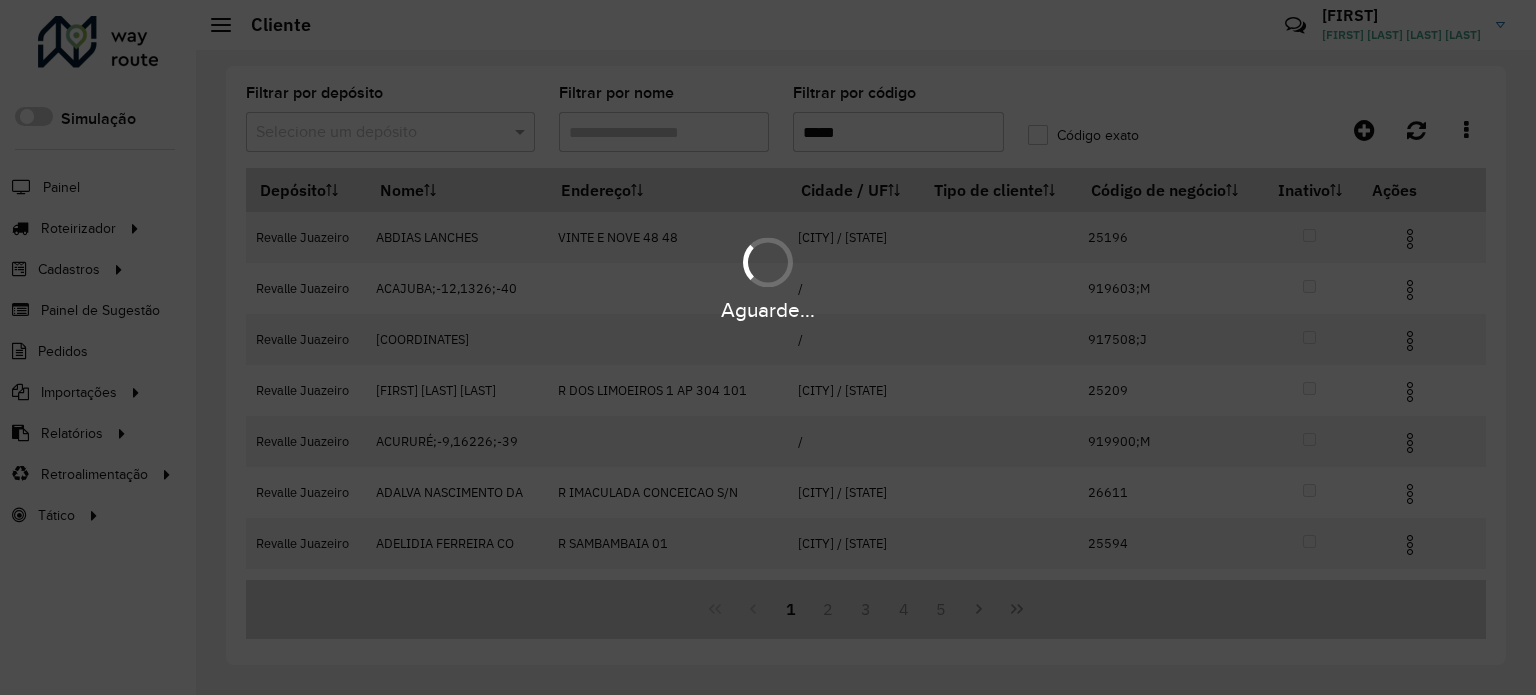 type on "*****" 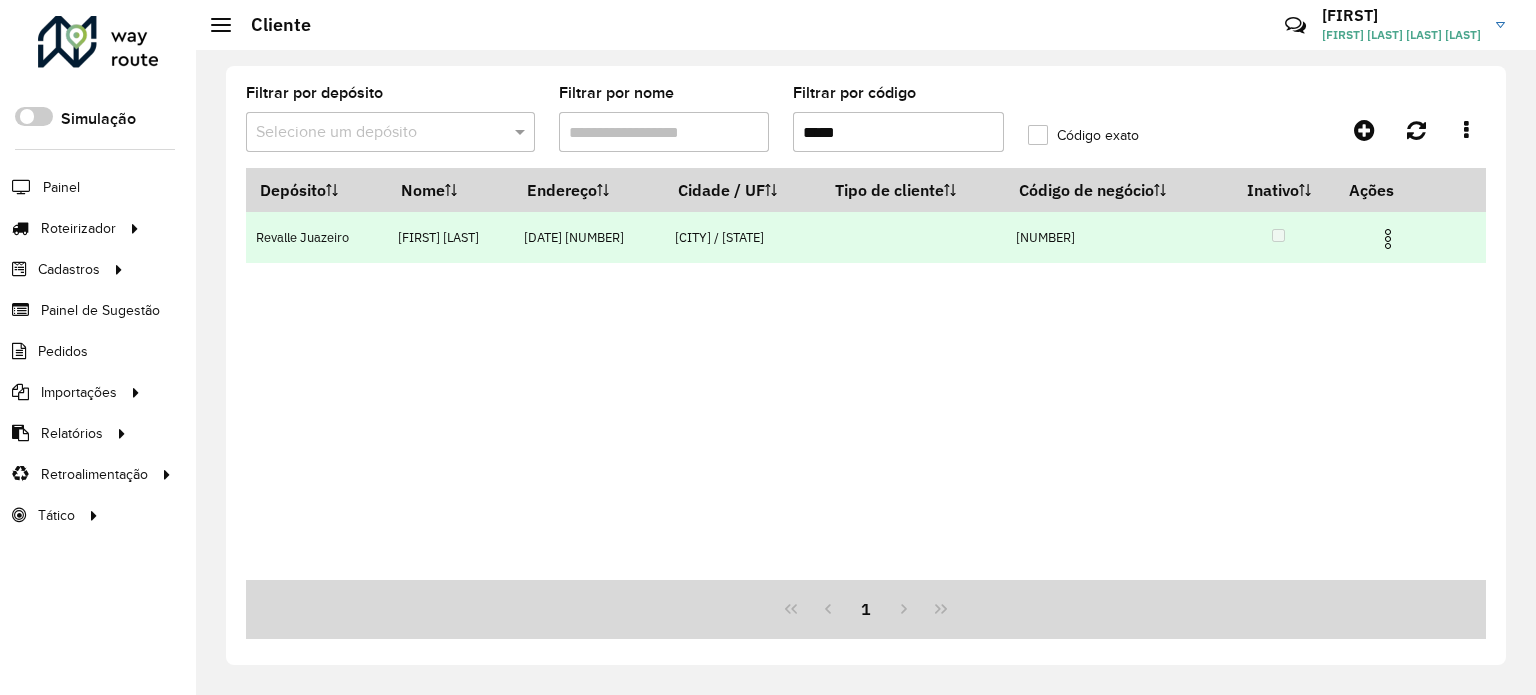 click at bounding box center (1388, 239) 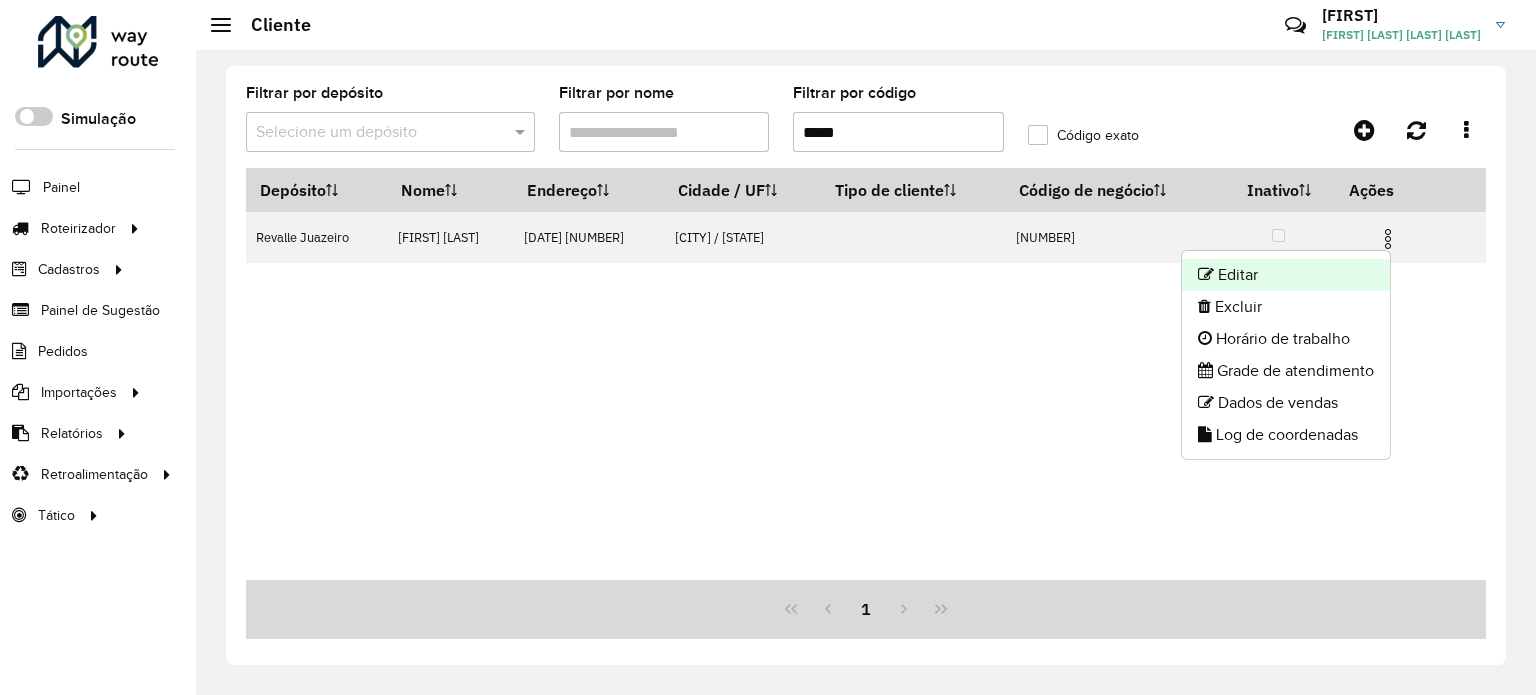 click on "Editar" 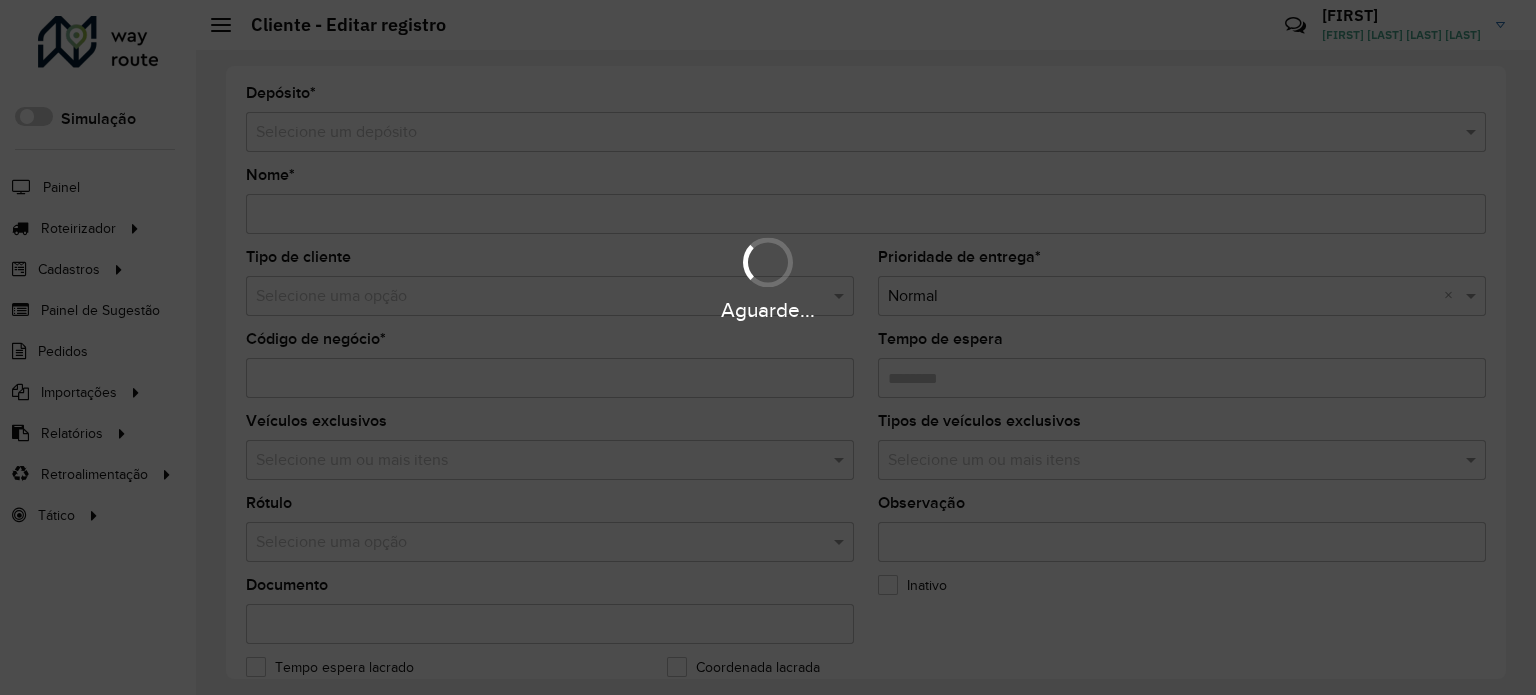 type on "**********" 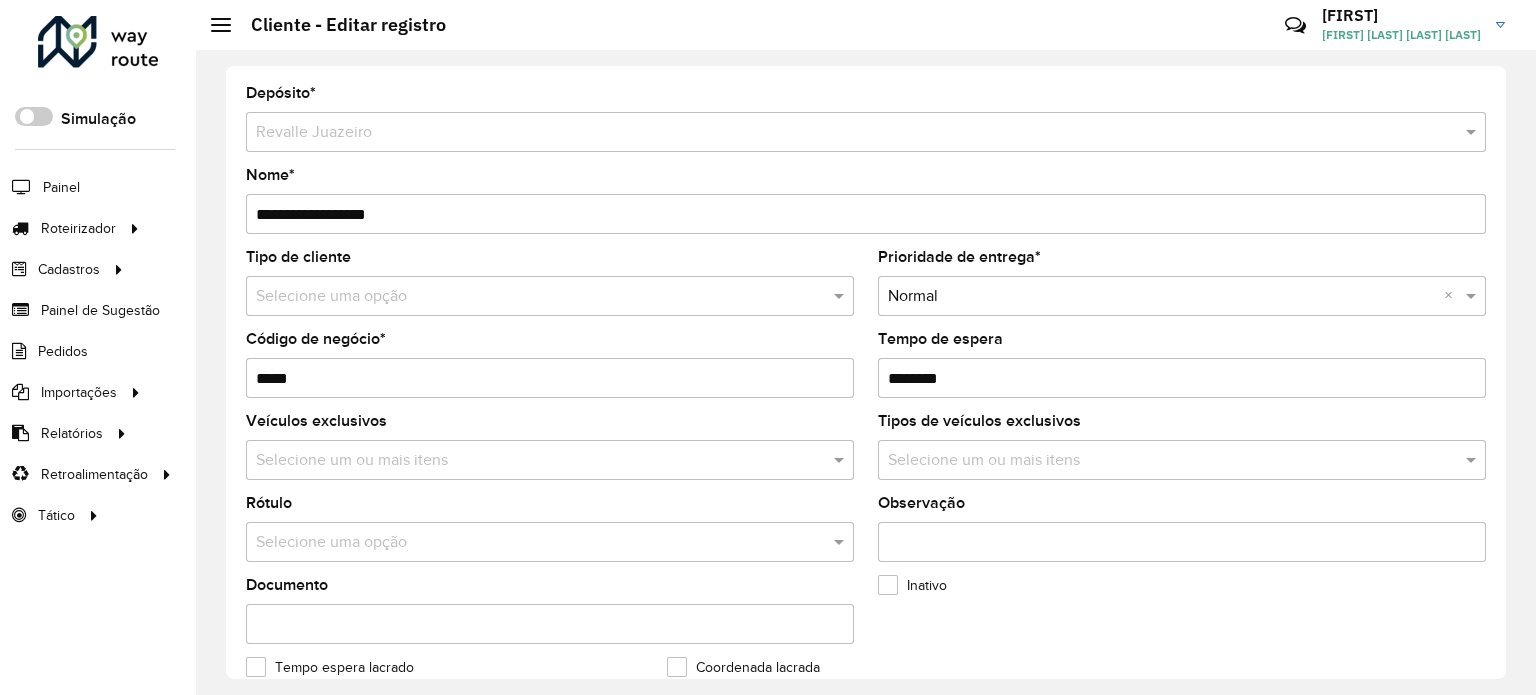 drag, startPoint x: 745, startPoint y: 351, endPoint x: 648, endPoint y: 351, distance: 97 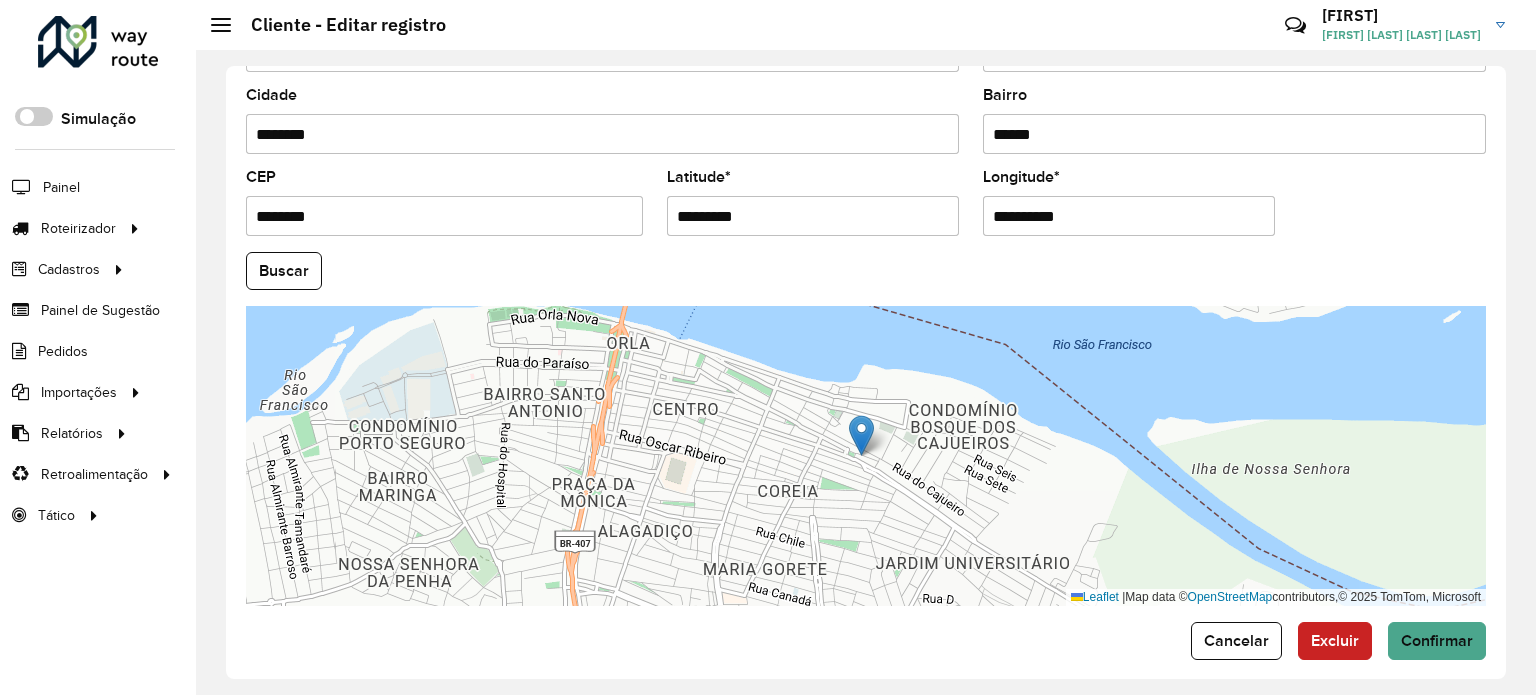 scroll, scrollTop: 784, scrollLeft: 0, axis: vertical 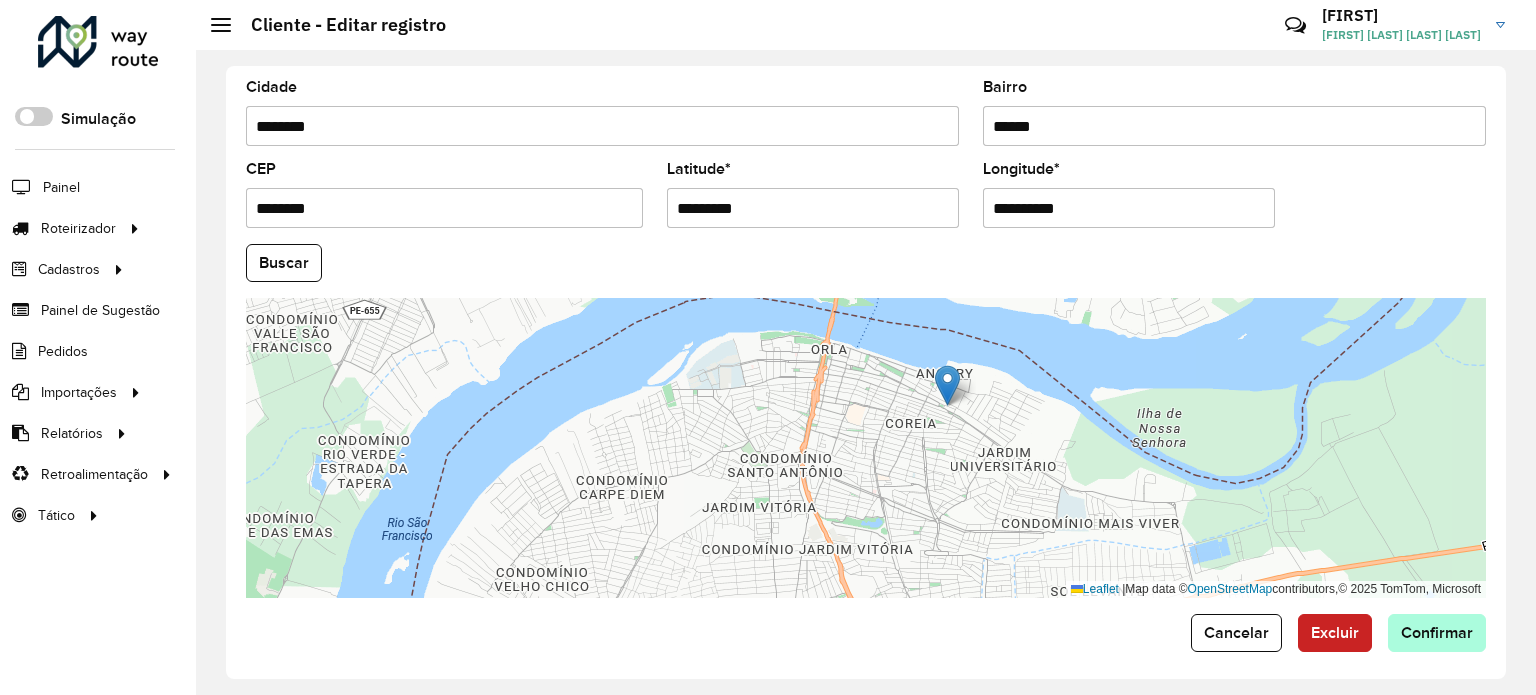 type on "********" 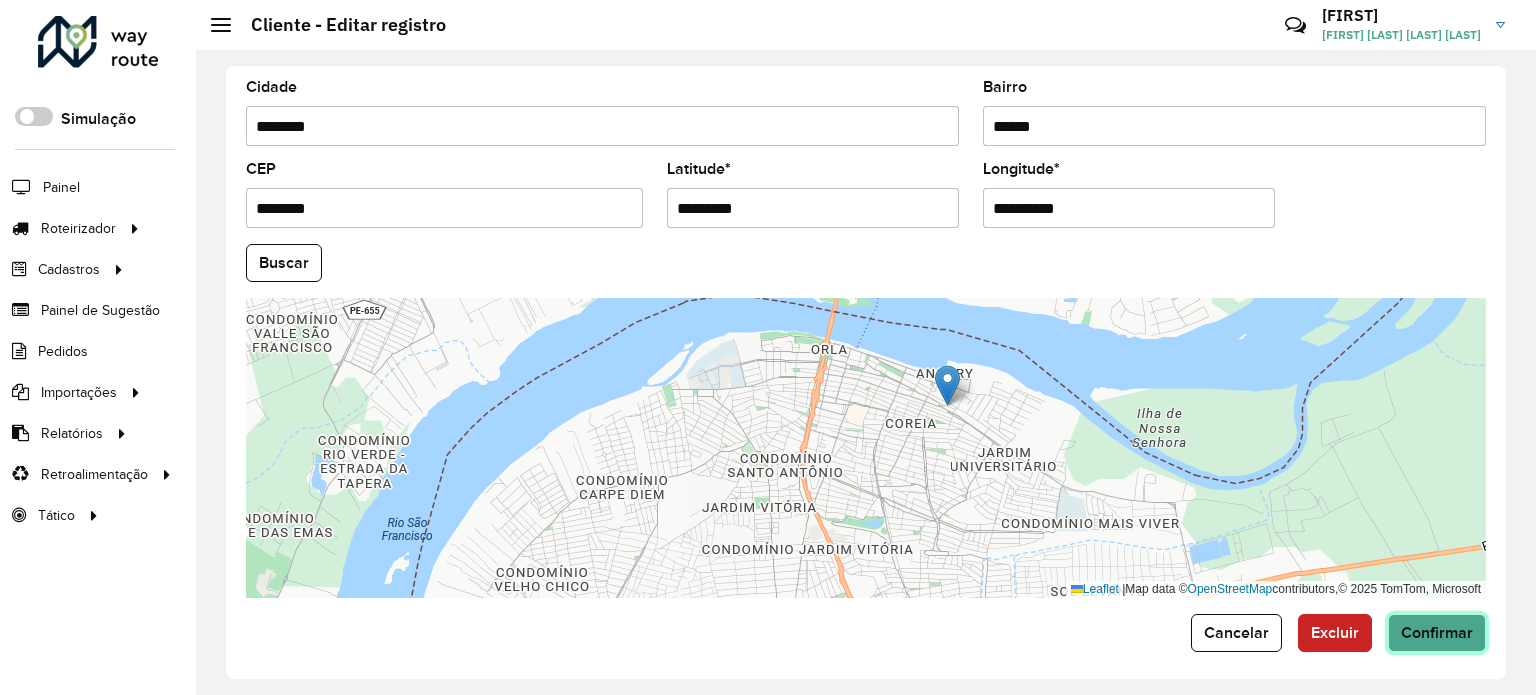 click on "Confirmar" 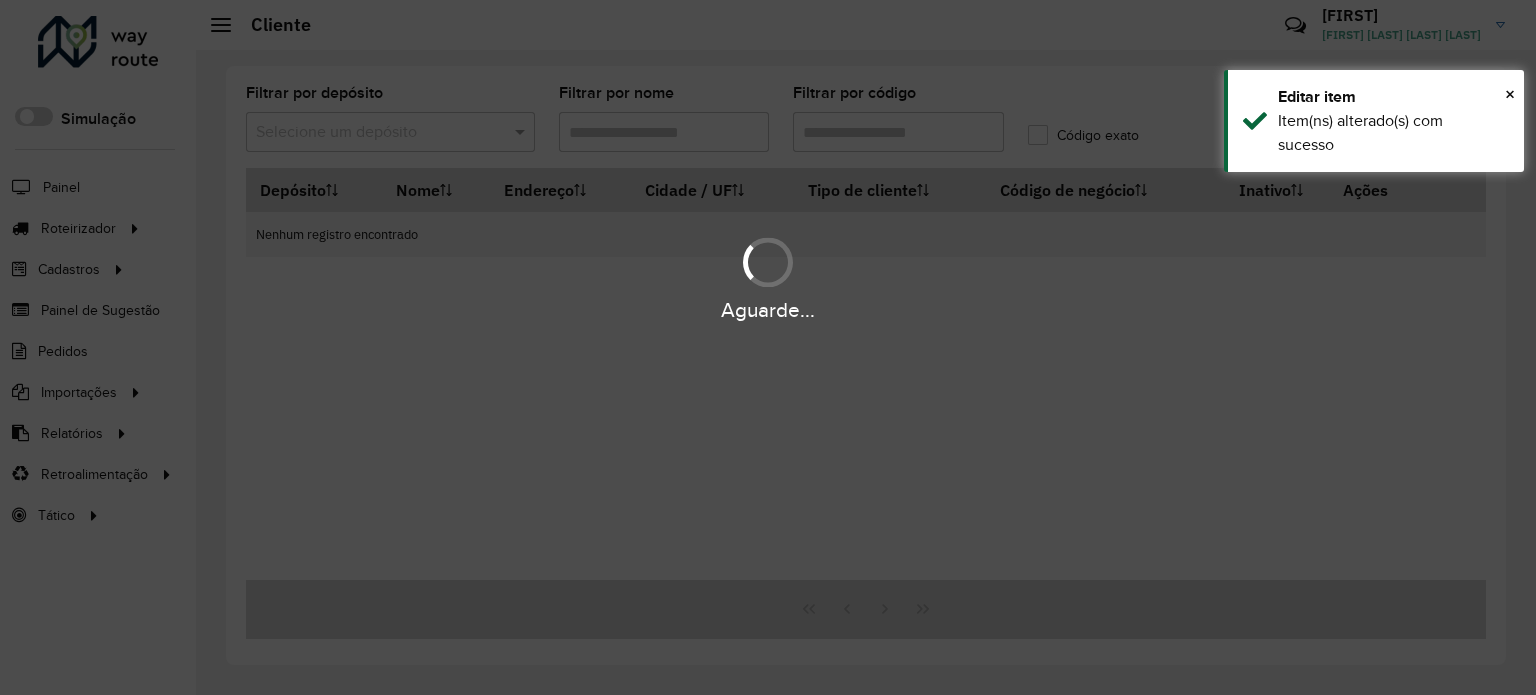 type on "*****" 